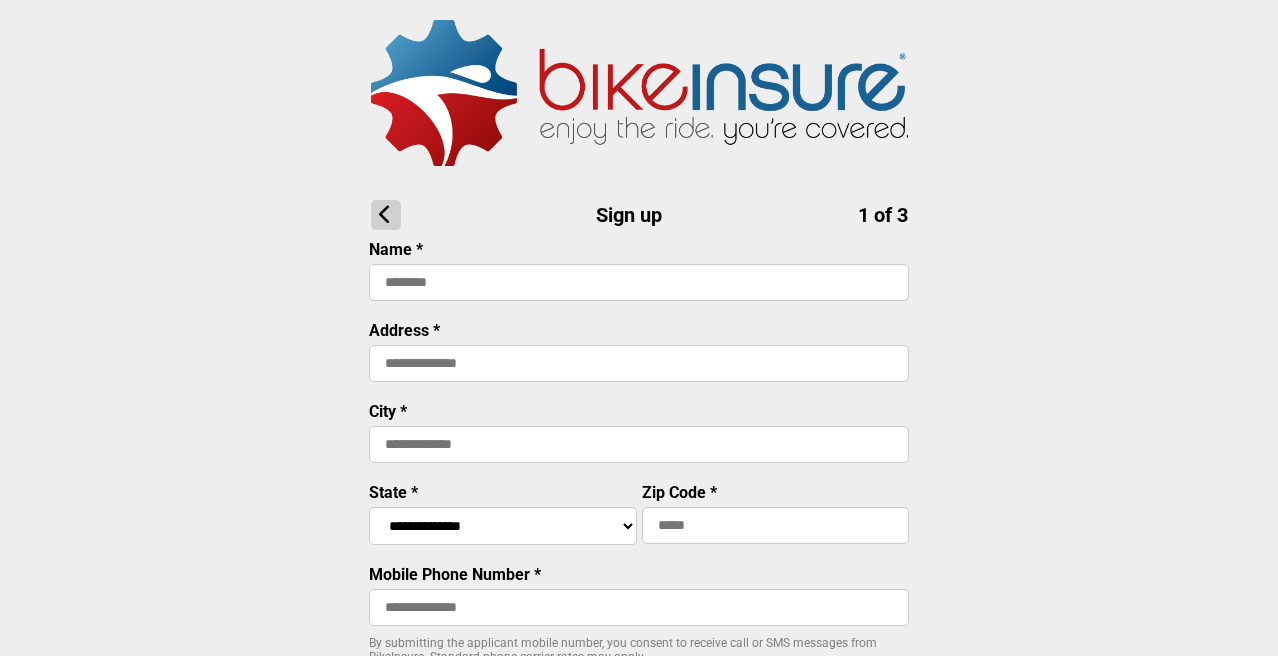 scroll, scrollTop: 0, scrollLeft: 0, axis: both 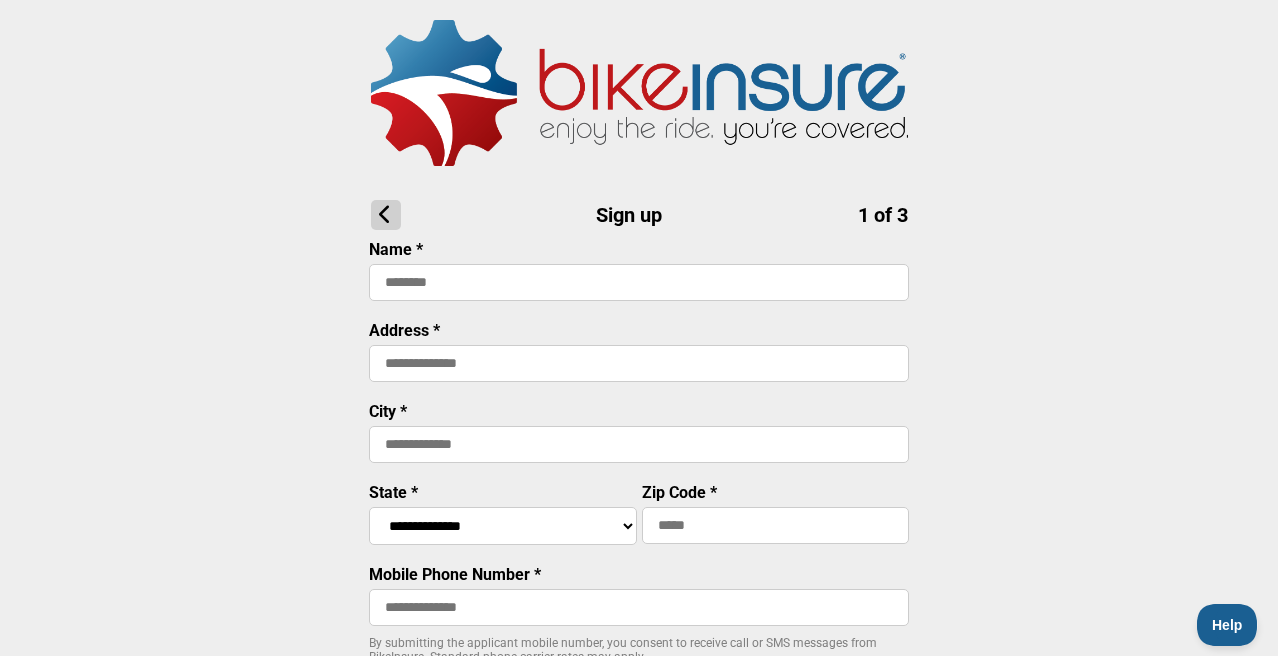 click at bounding box center (639, 282) 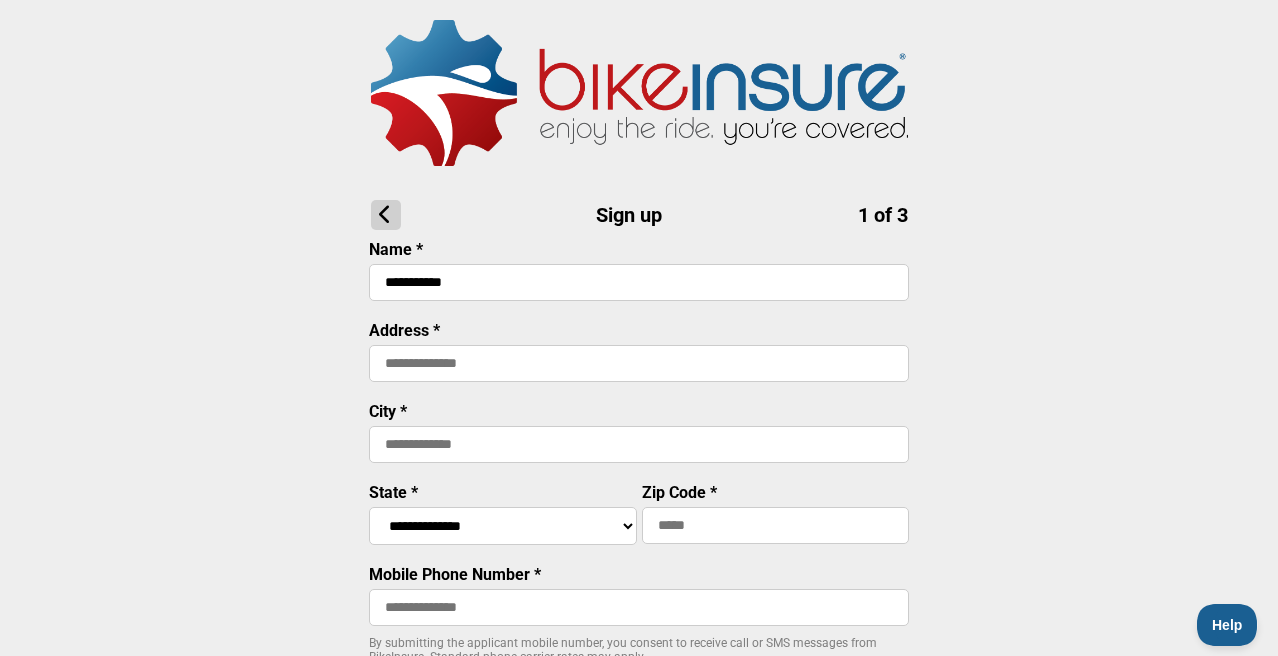 type on "**********" 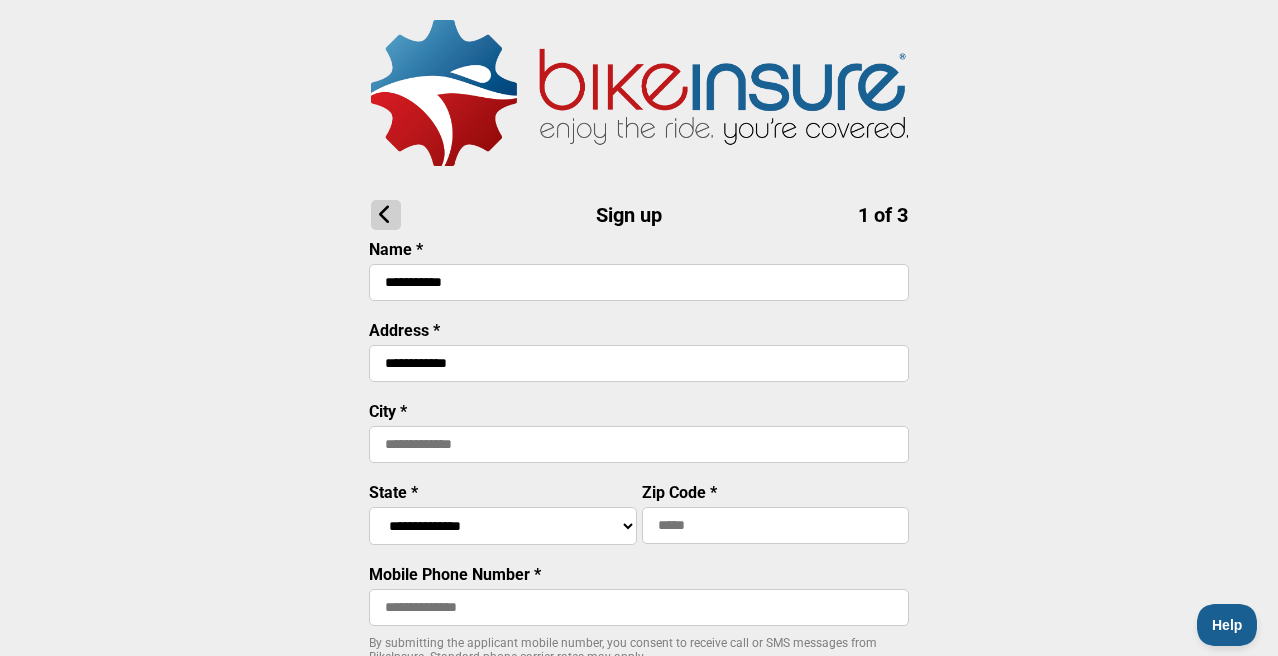 type on "**********" 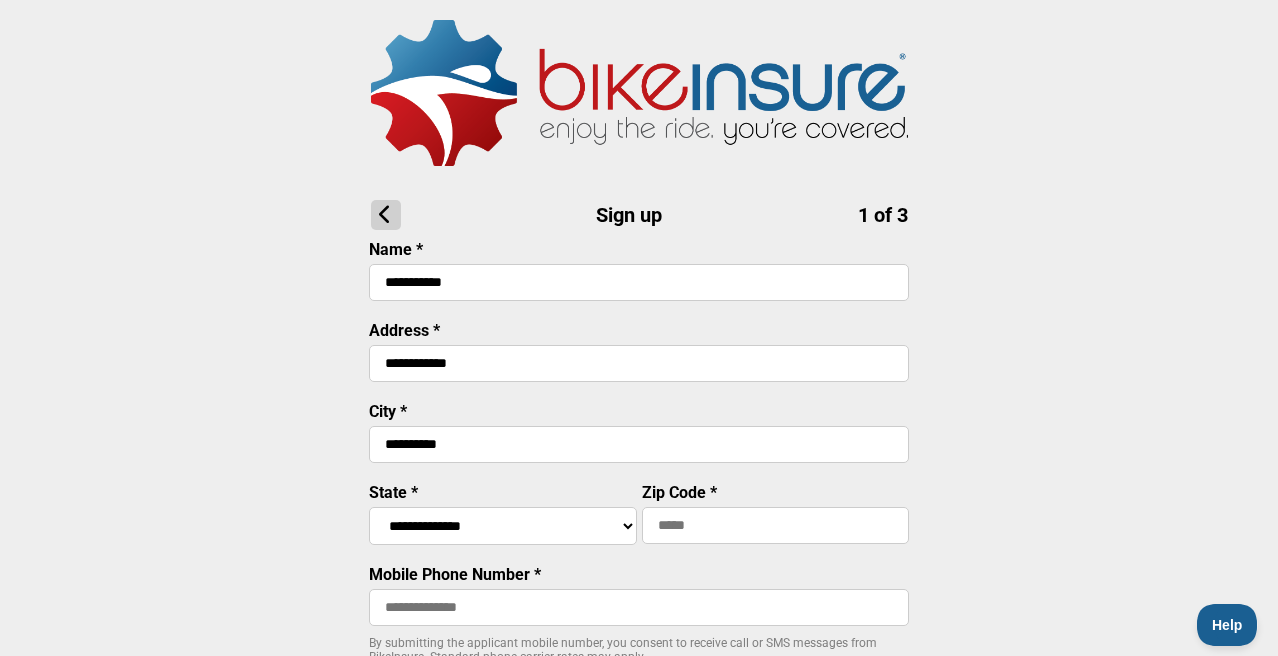 type on "*****" 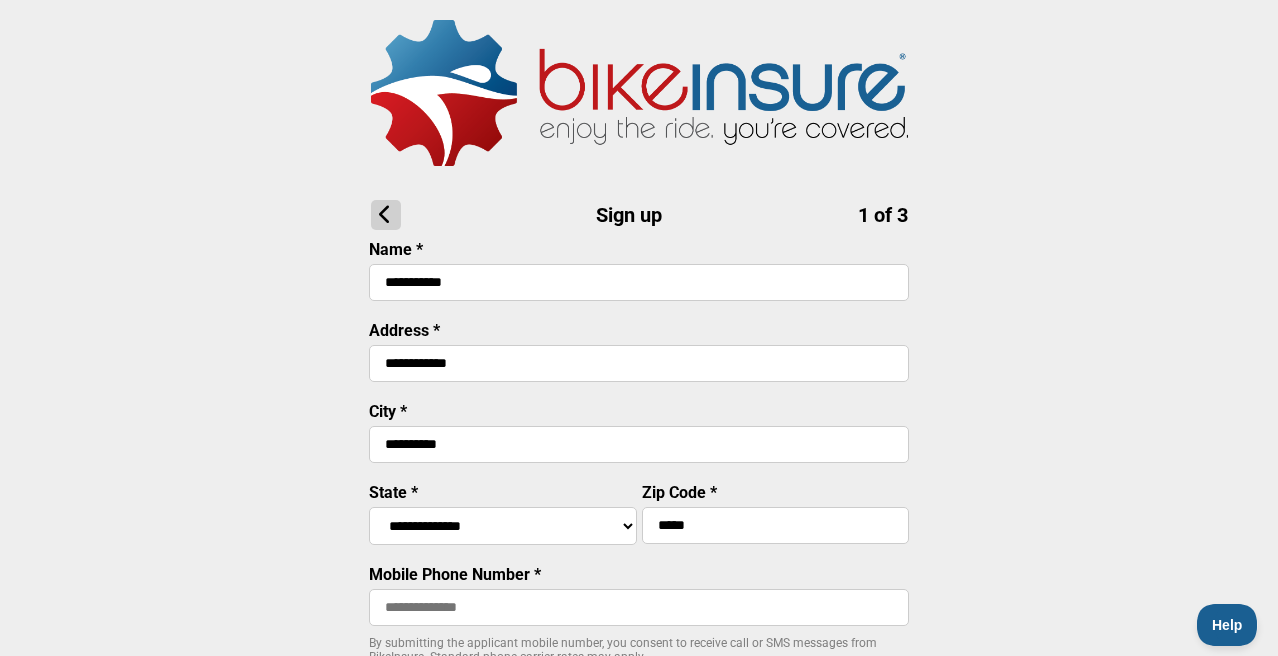 type on "**********" 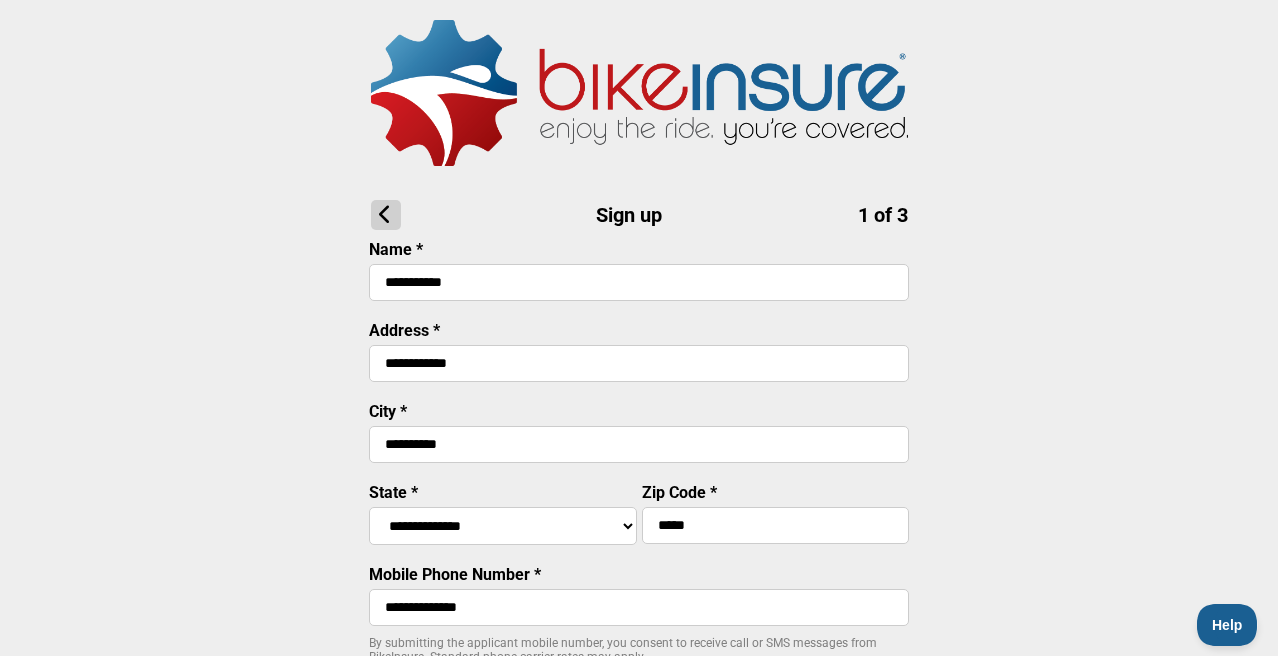 type on "**********" 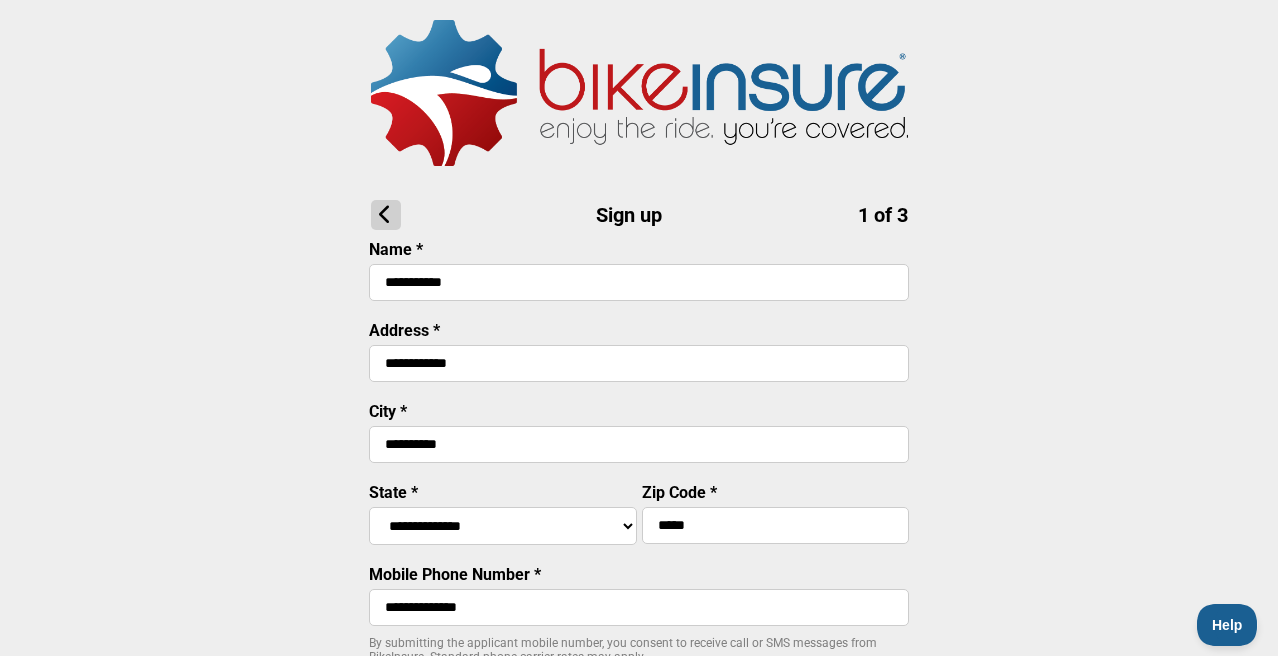 type on "**********" 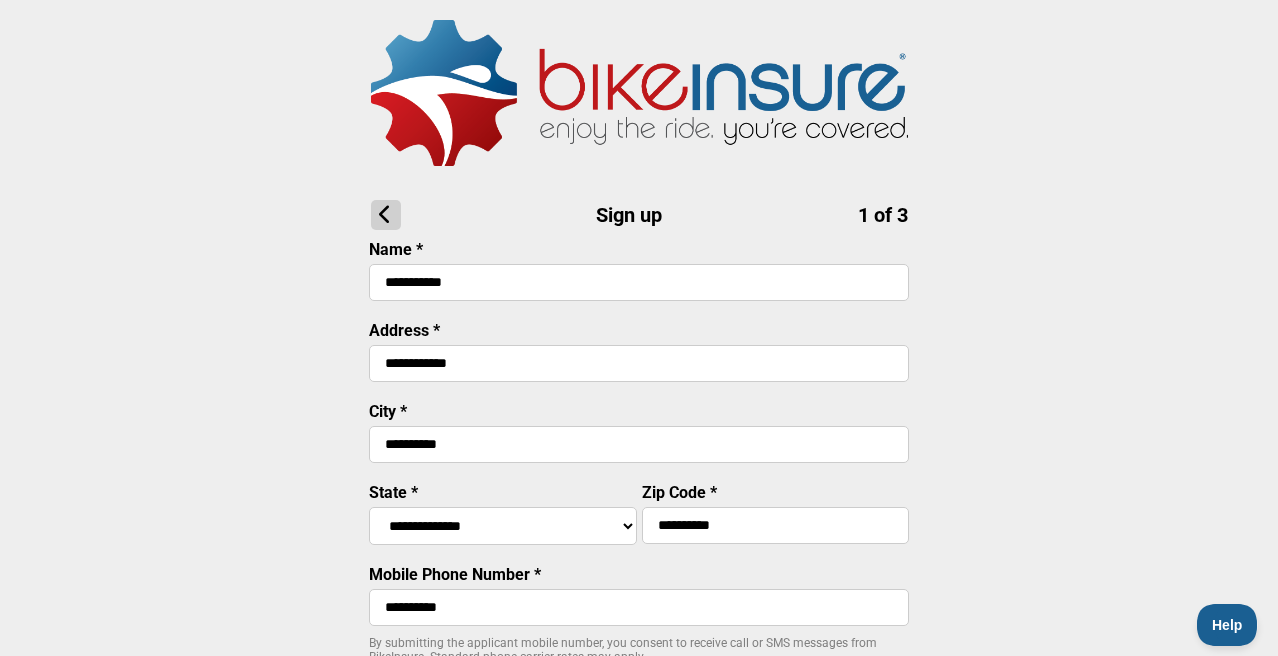 scroll, scrollTop: 192, scrollLeft: 0, axis: vertical 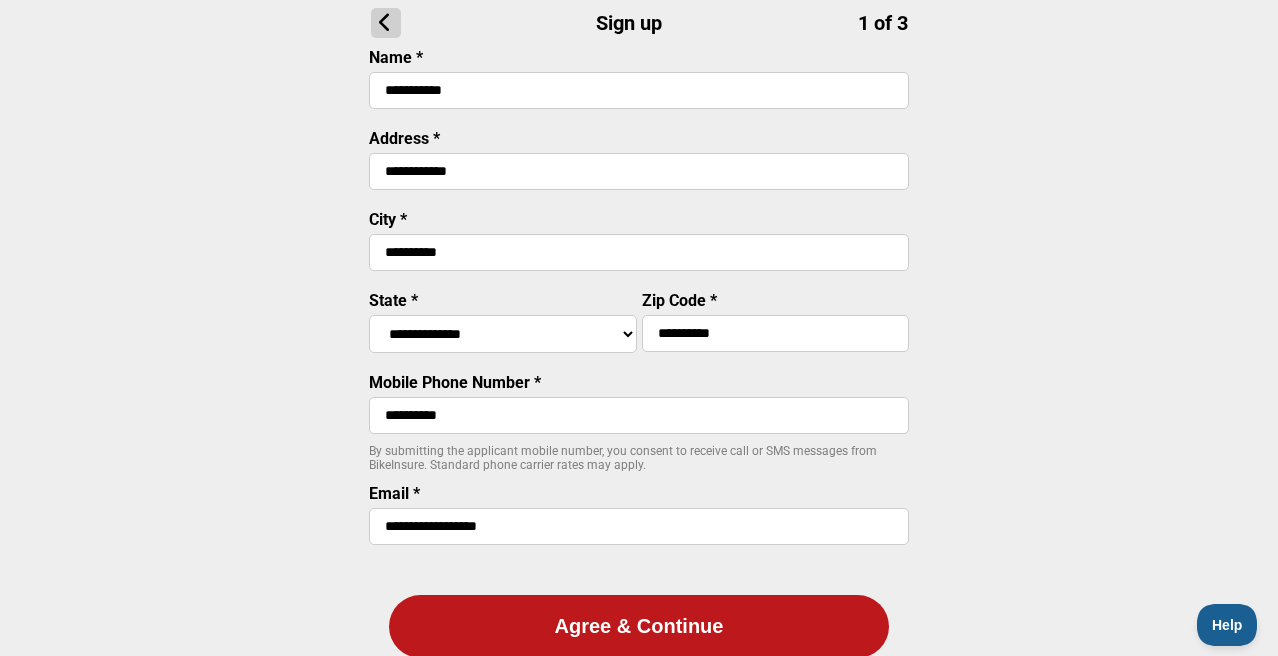 click on "**********" at bounding box center [503, 334] 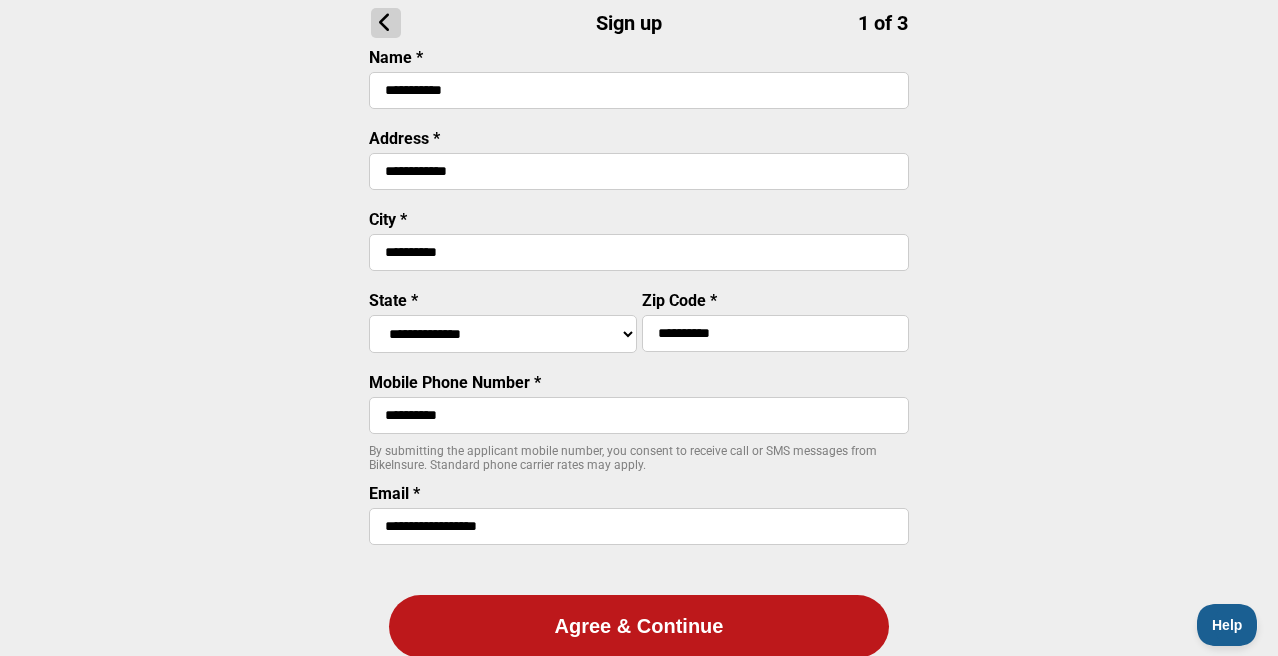 select on "****" 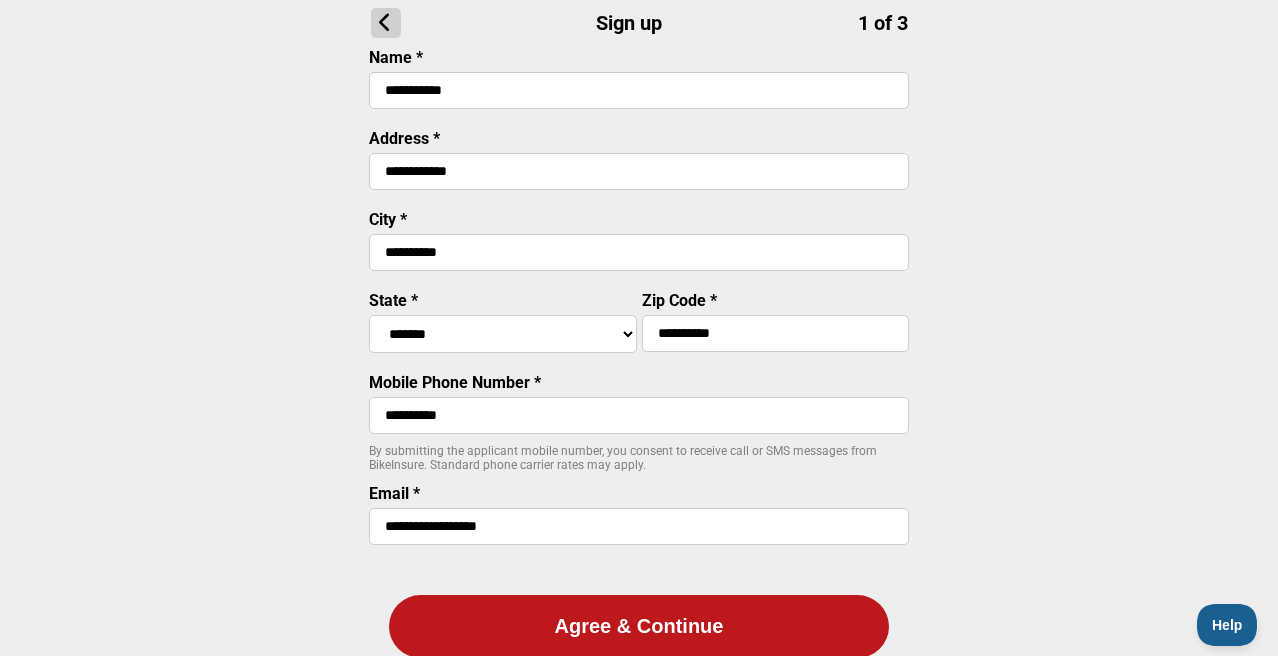 click on "Agree & Continue" at bounding box center [639, 626] 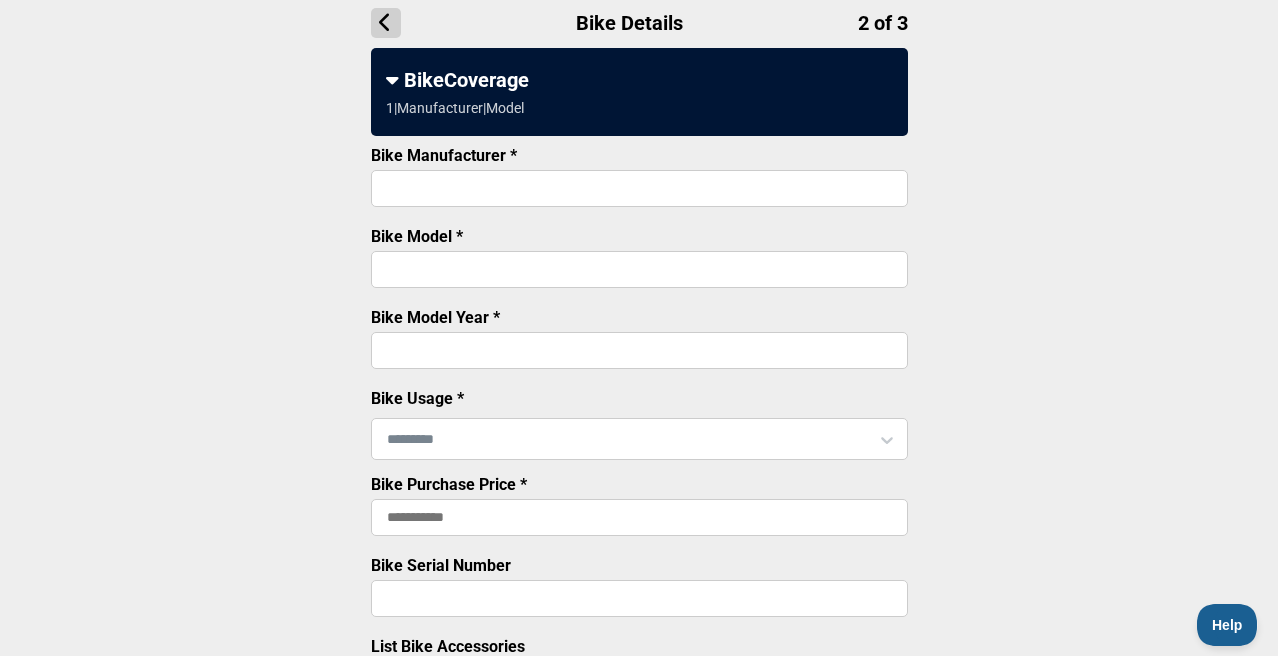 scroll, scrollTop: 0, scrollLeft: 0, axis: both 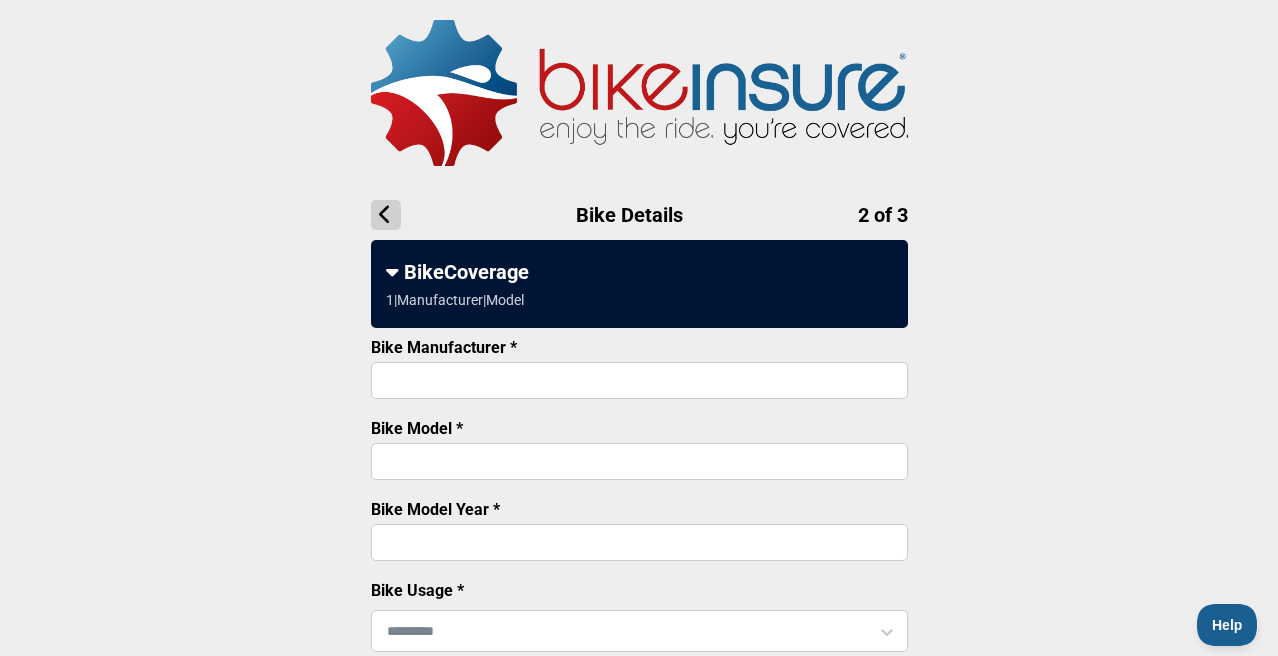 click on "Bike Manufacturer   *" at bounding box center (639, 380) 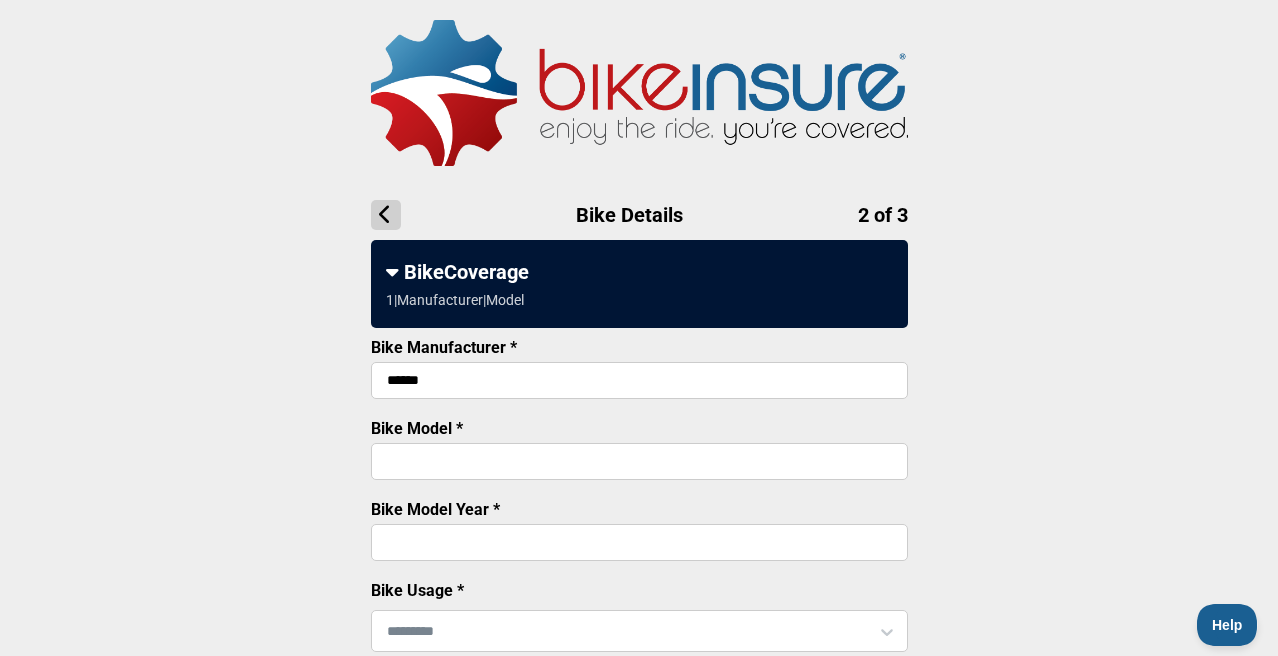 type on "******" 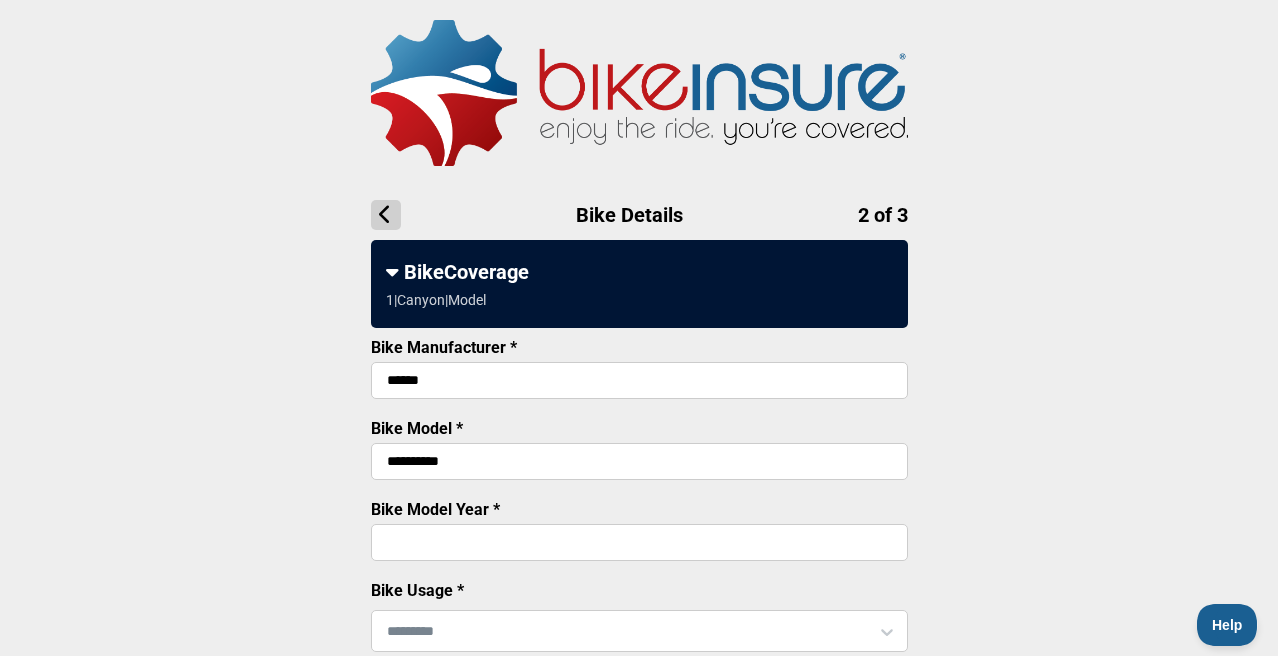 type on "**********" 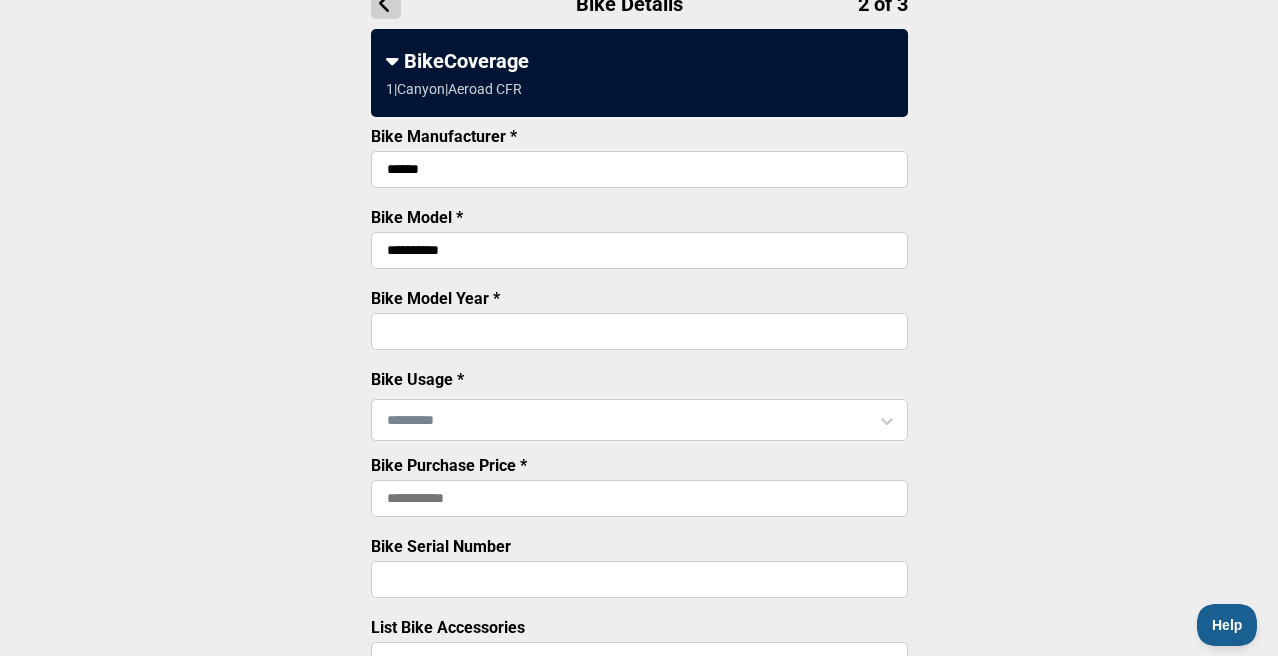 scroll, scrollTop: 259, scrollLeft: 0, axis: vertical 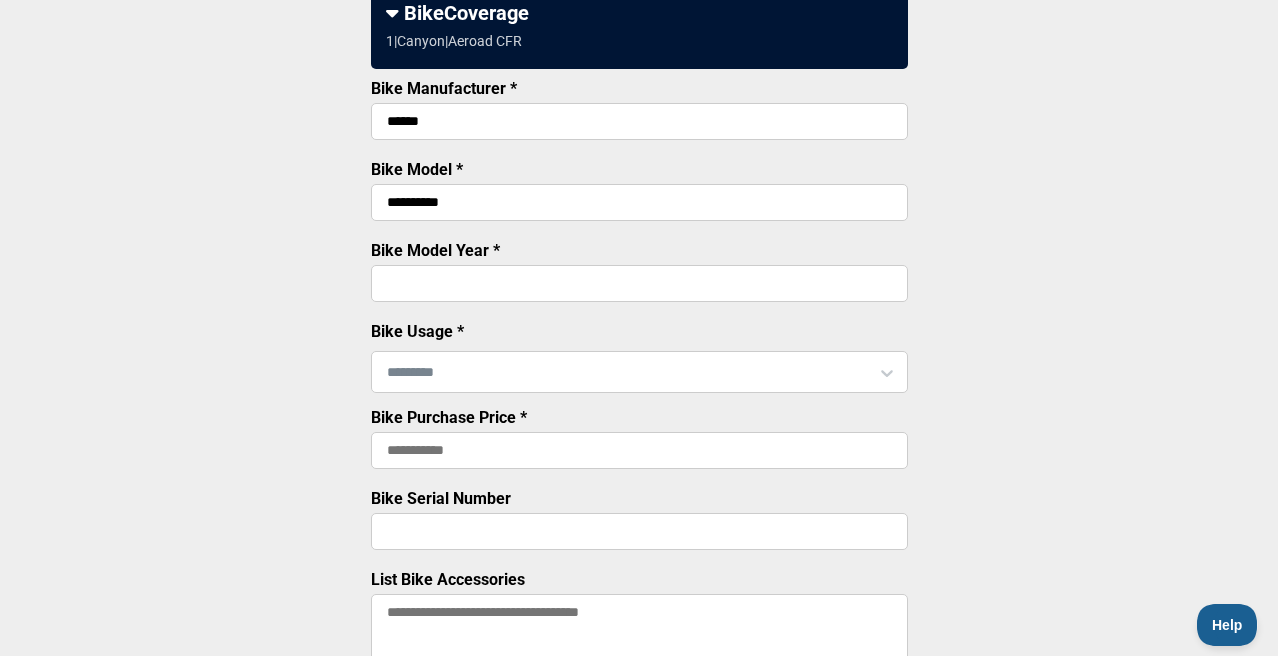 type on "****" 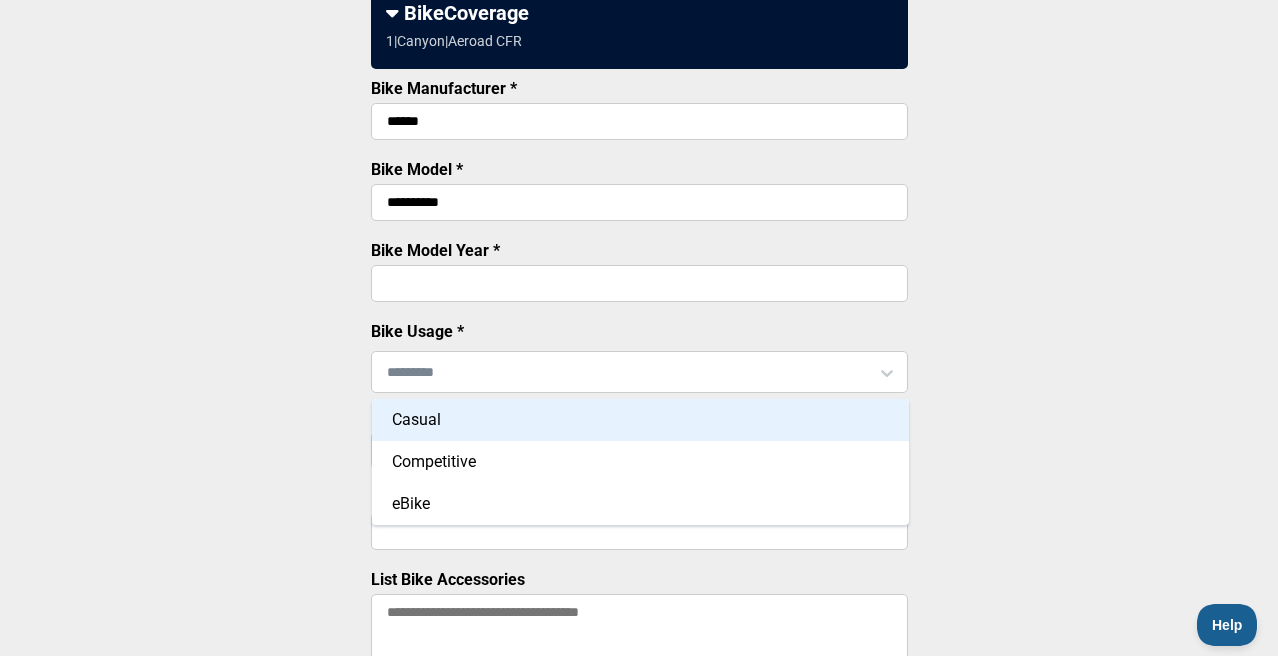 click on "Casual" at bounding box center (640, 420) 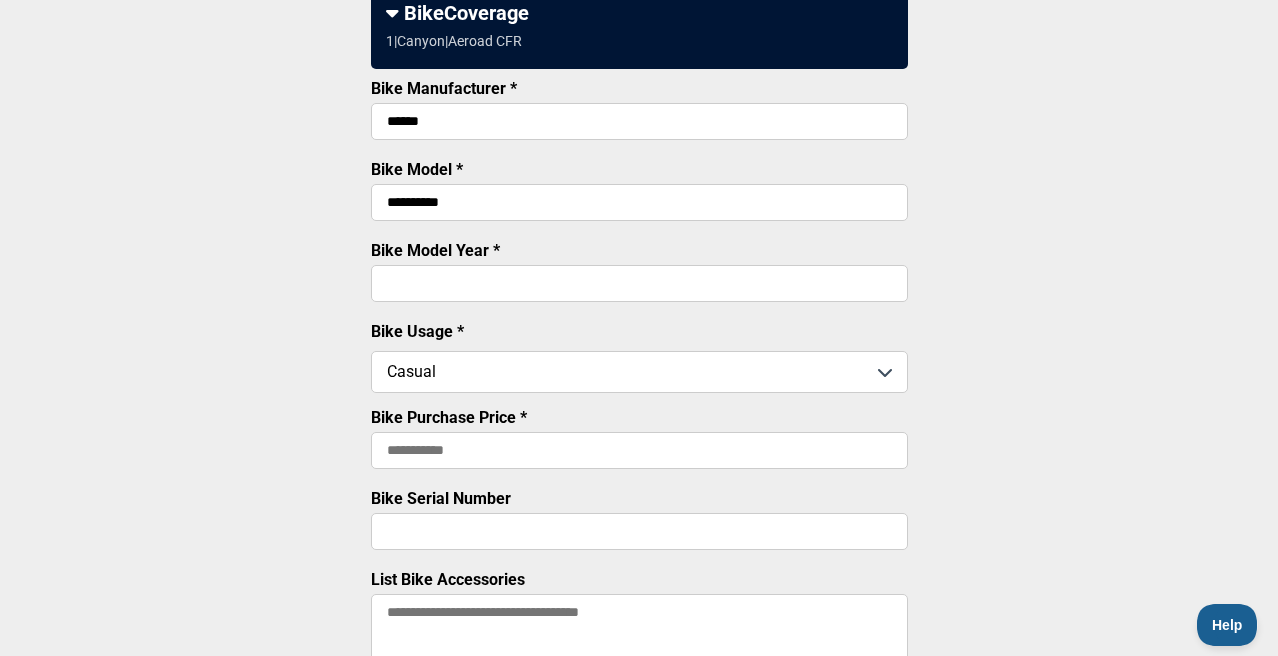 click on "Bike Purchase Price   *" at bounding box center [639, 450] 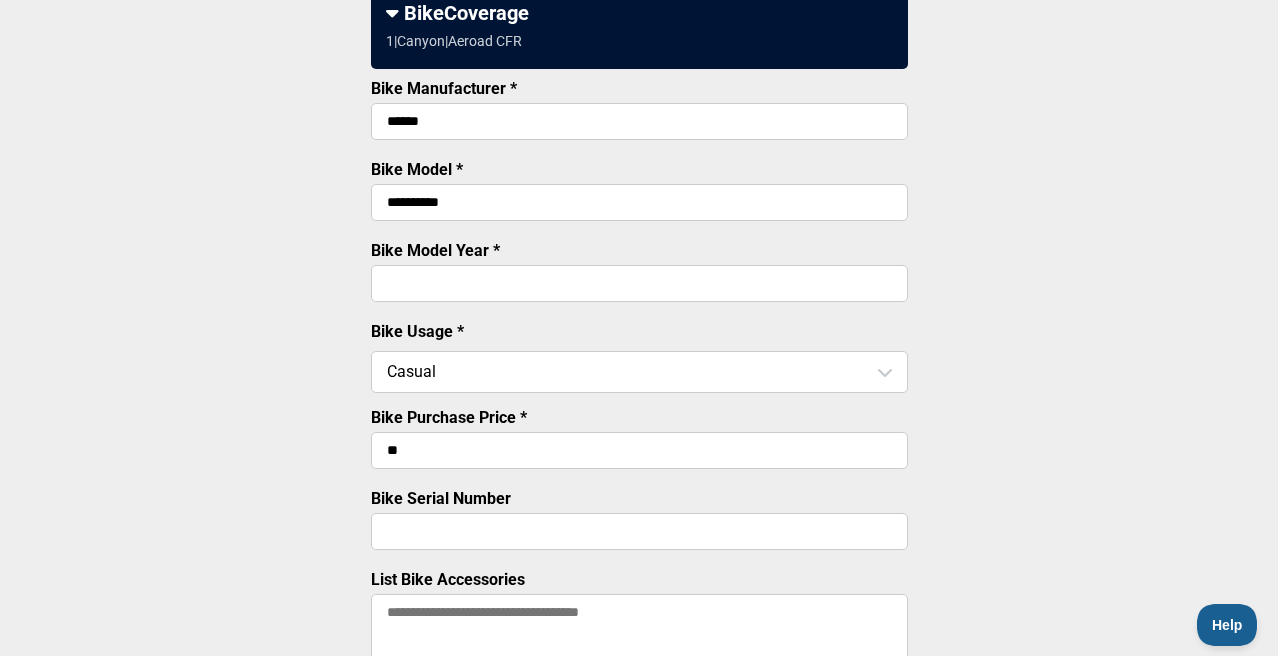 type on "*" 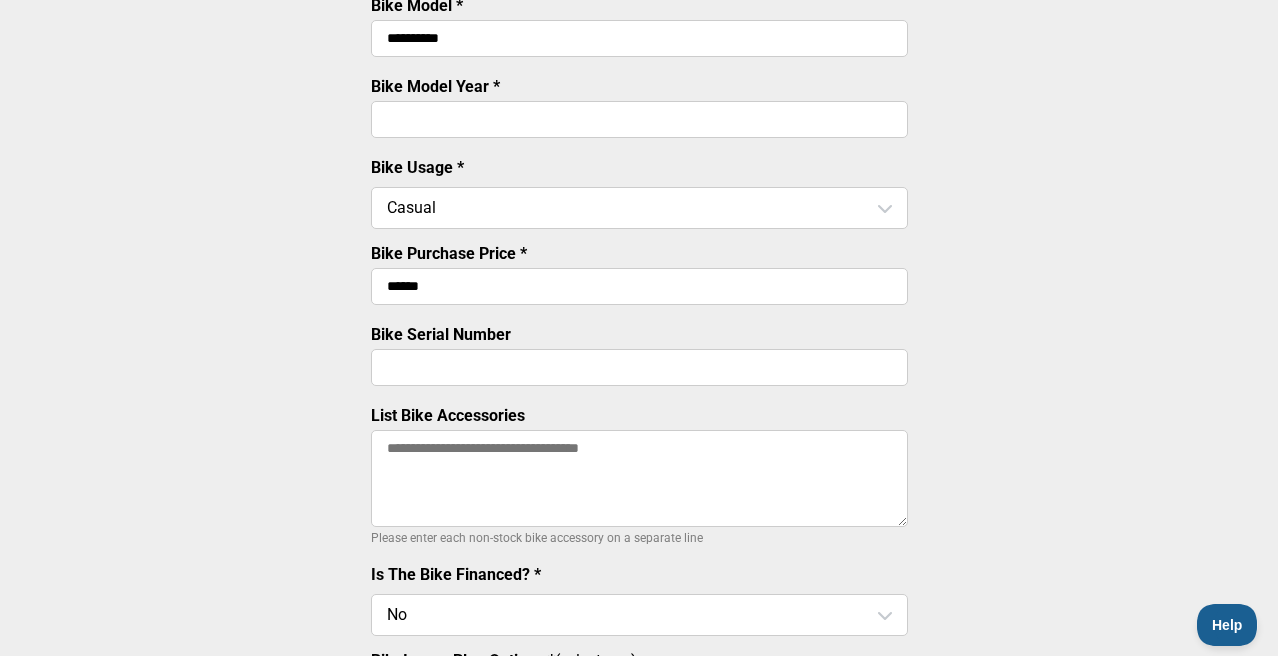 scroll, scrollTop: 485, scrollLeft: 0, axis: vertical 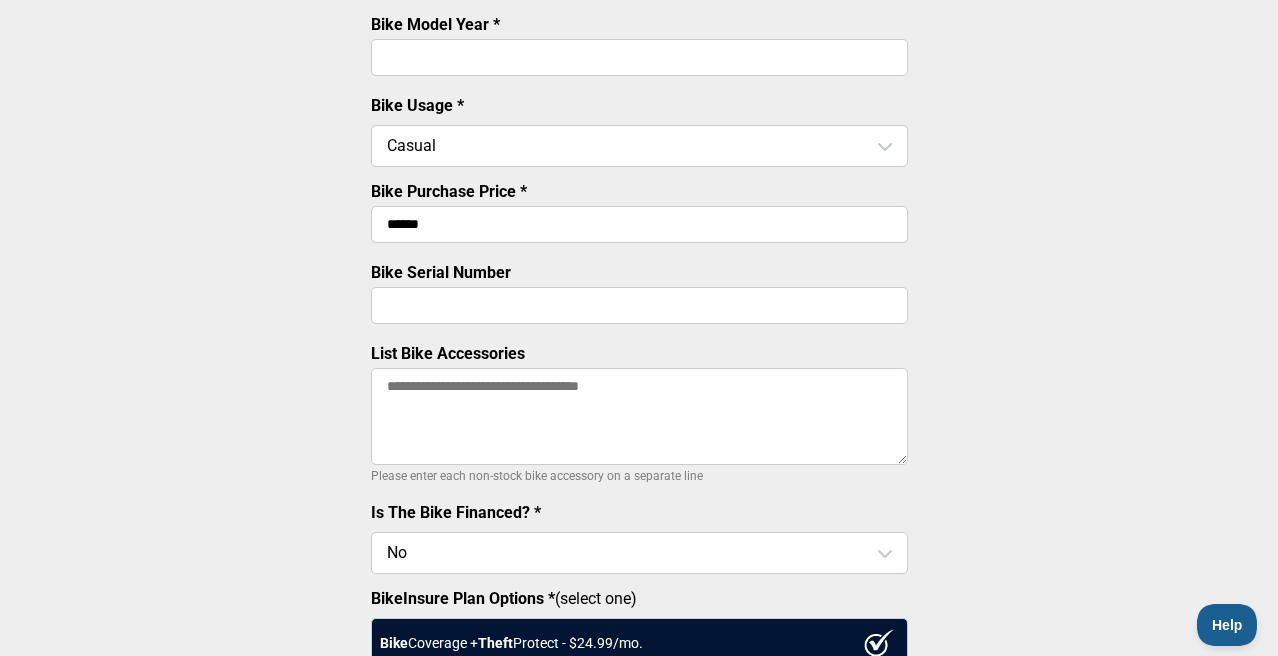type on "******" 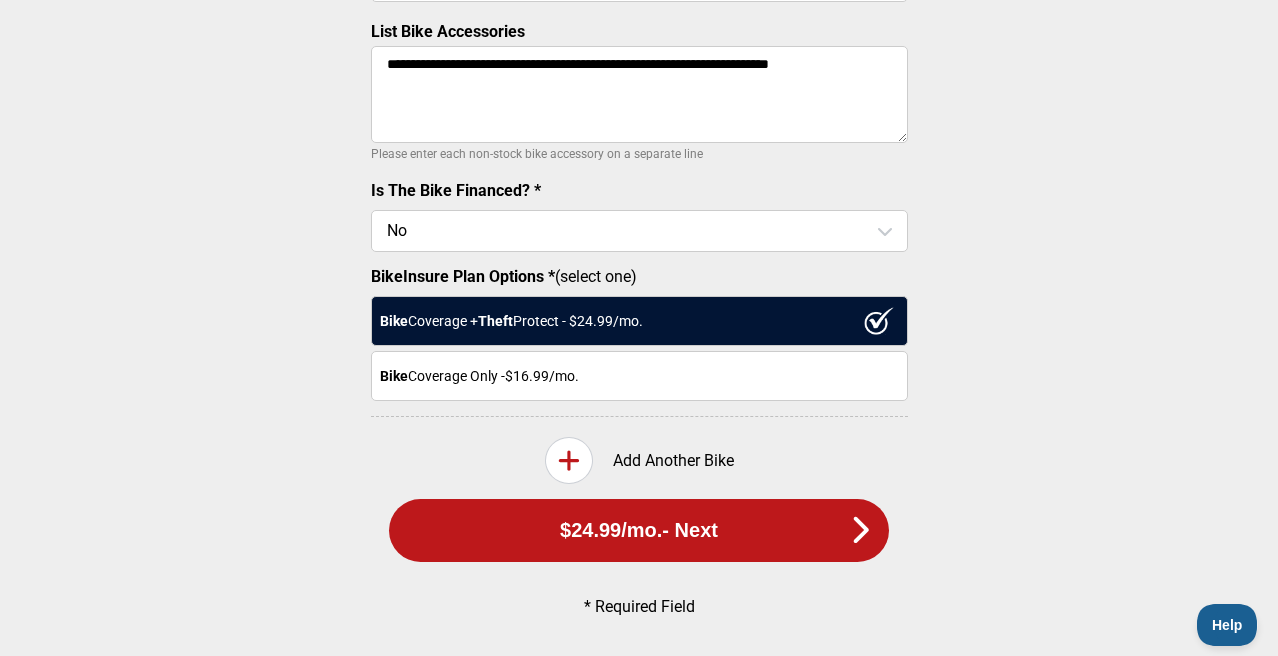 scroll, scrollTop: 817, scrollLeft: 0, axis: vertical 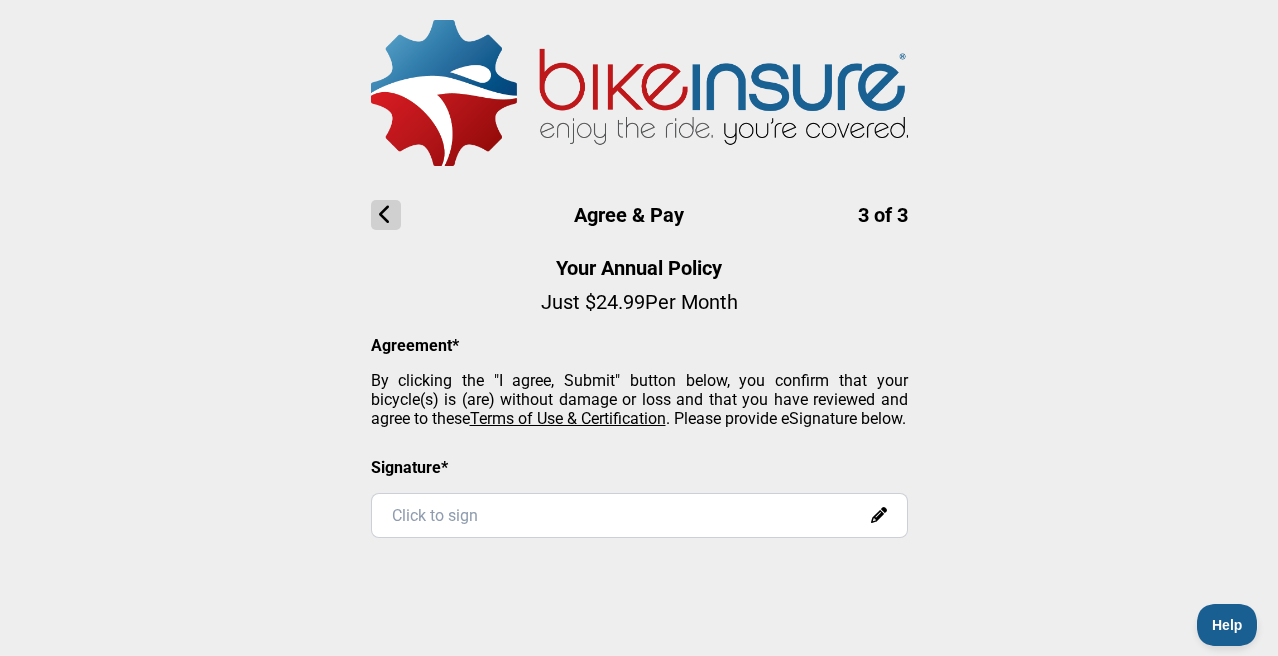 click on "Terms of Use & Certification" at bounding box center [568, 418] 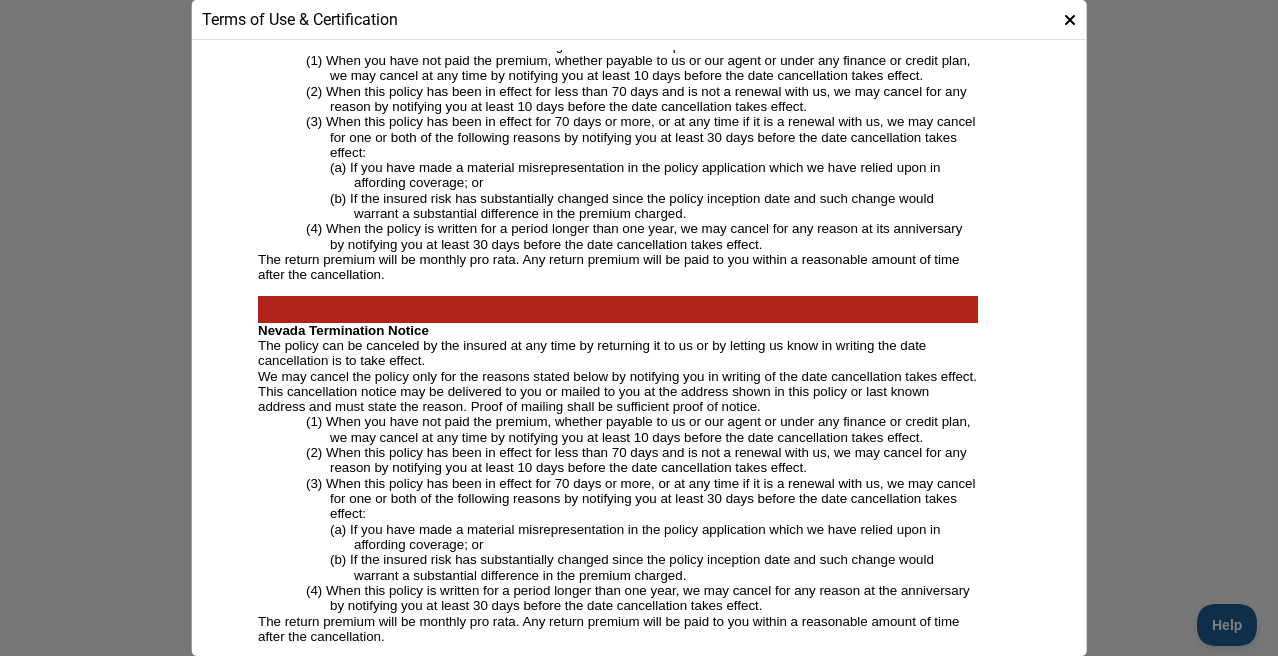 scroll, scrollTop: 3812, scrollLeft: 0, axis: vertical 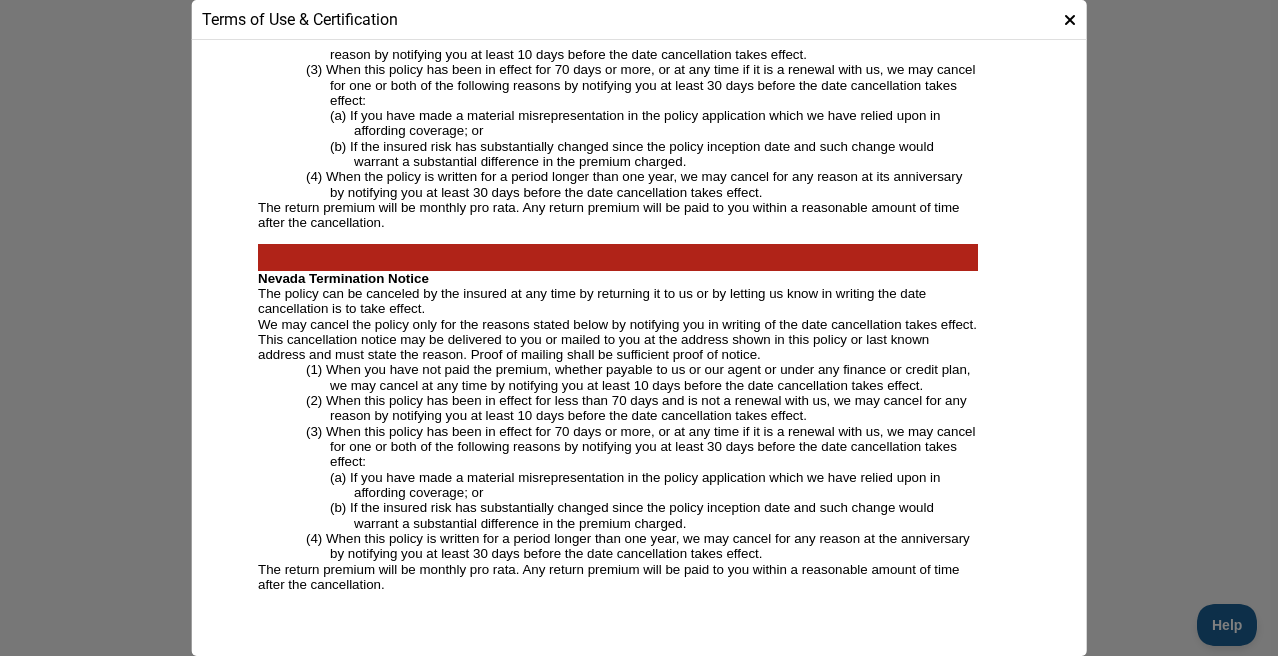 click at bounding box center [1070, 20] 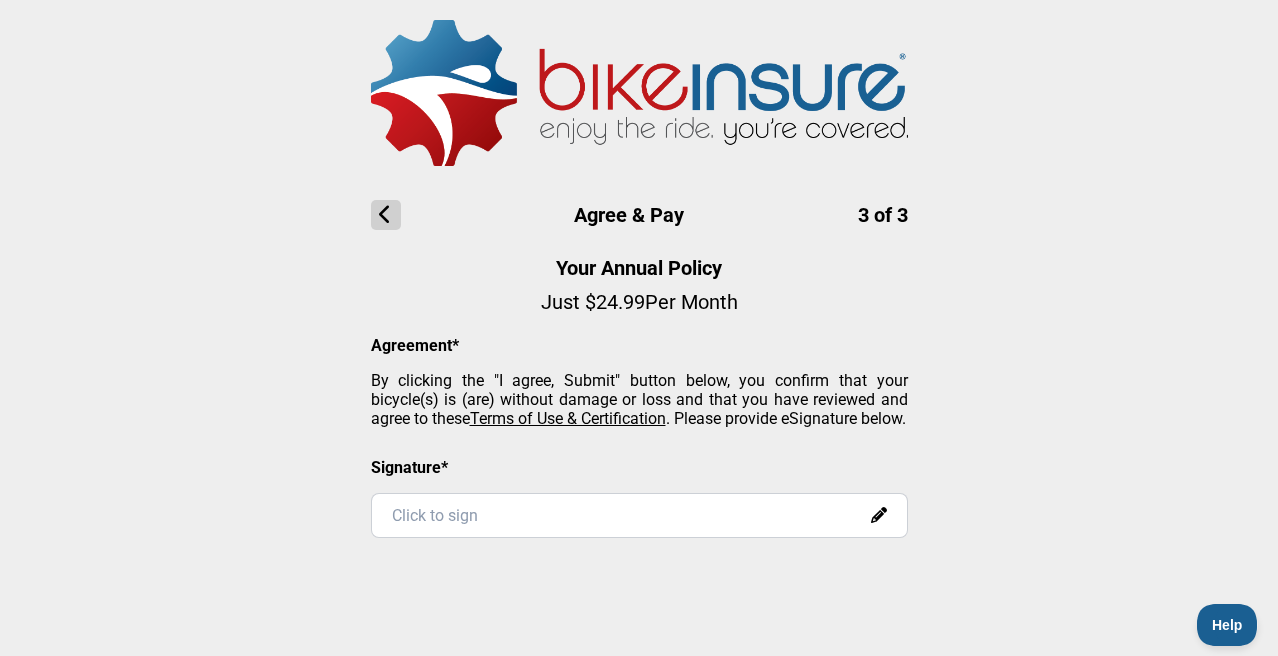 click at bounding box center [386, 215] 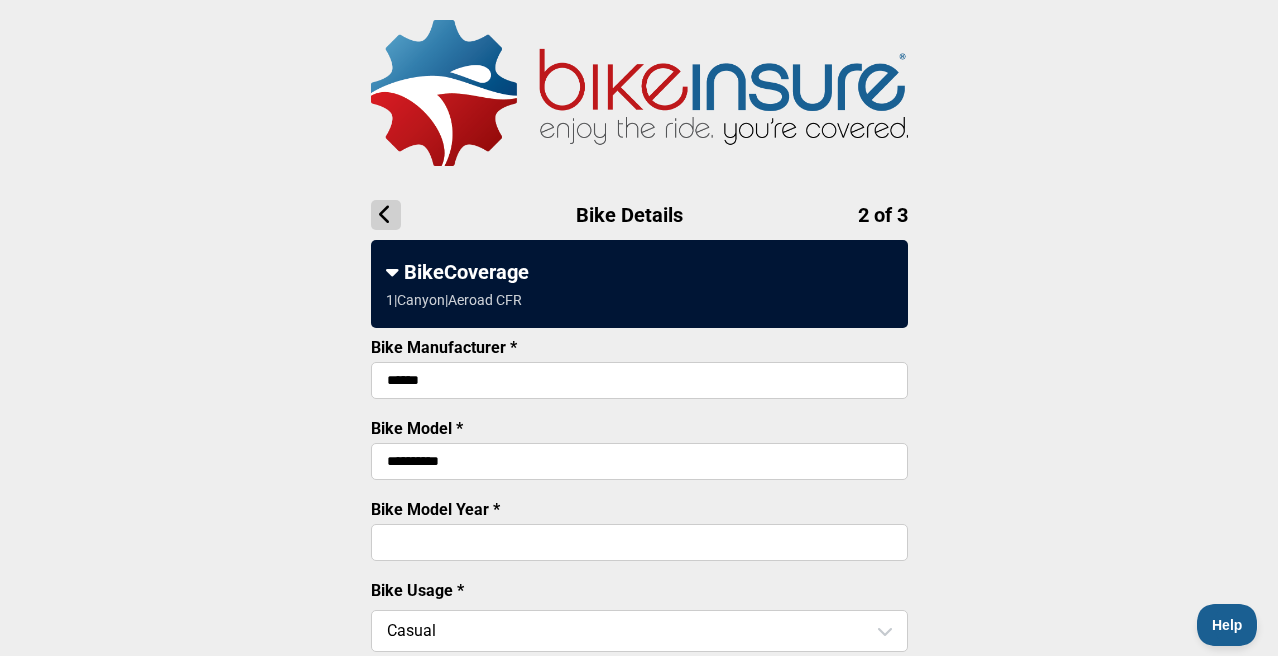 click on "**********" at bounding box center [639, 461] 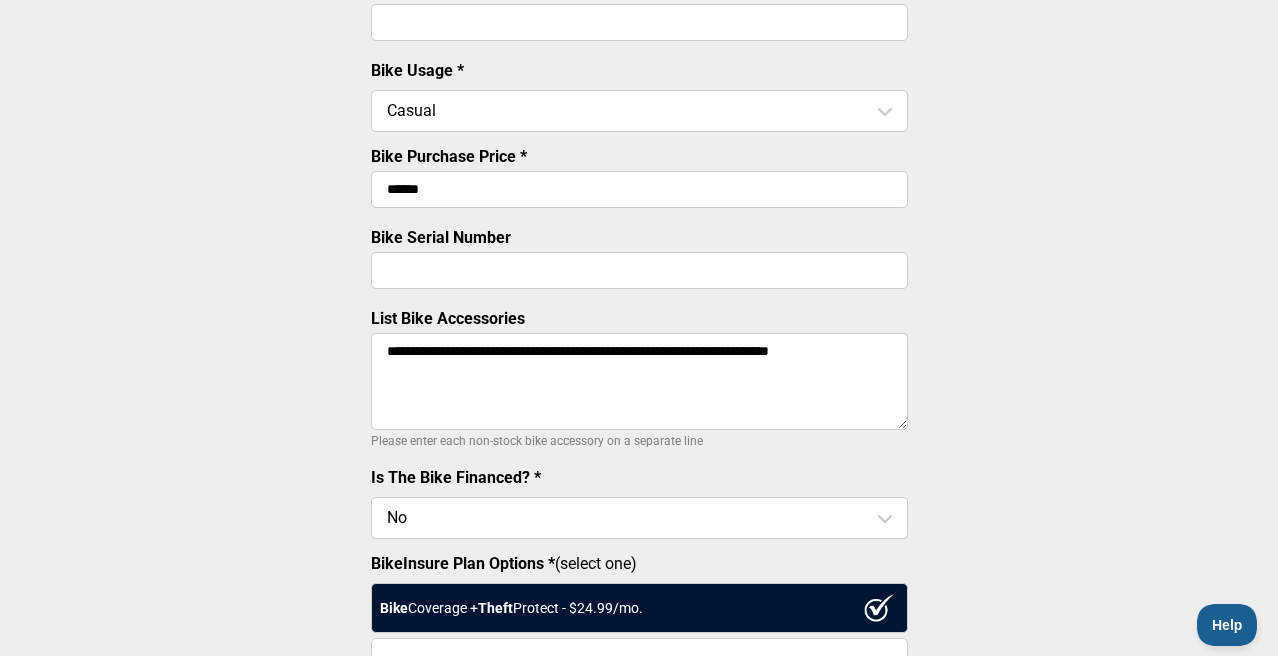 scroll, scrollTop: 529, scrollLeft: 0, axis: vertical 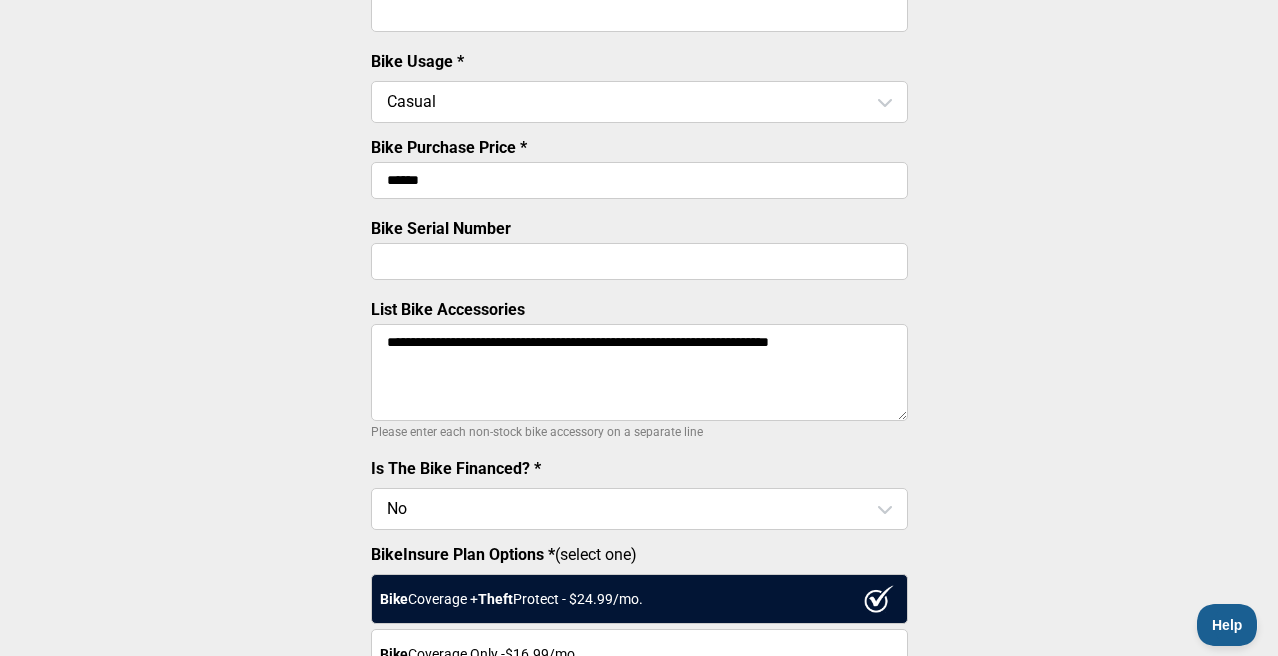 type on "**********" 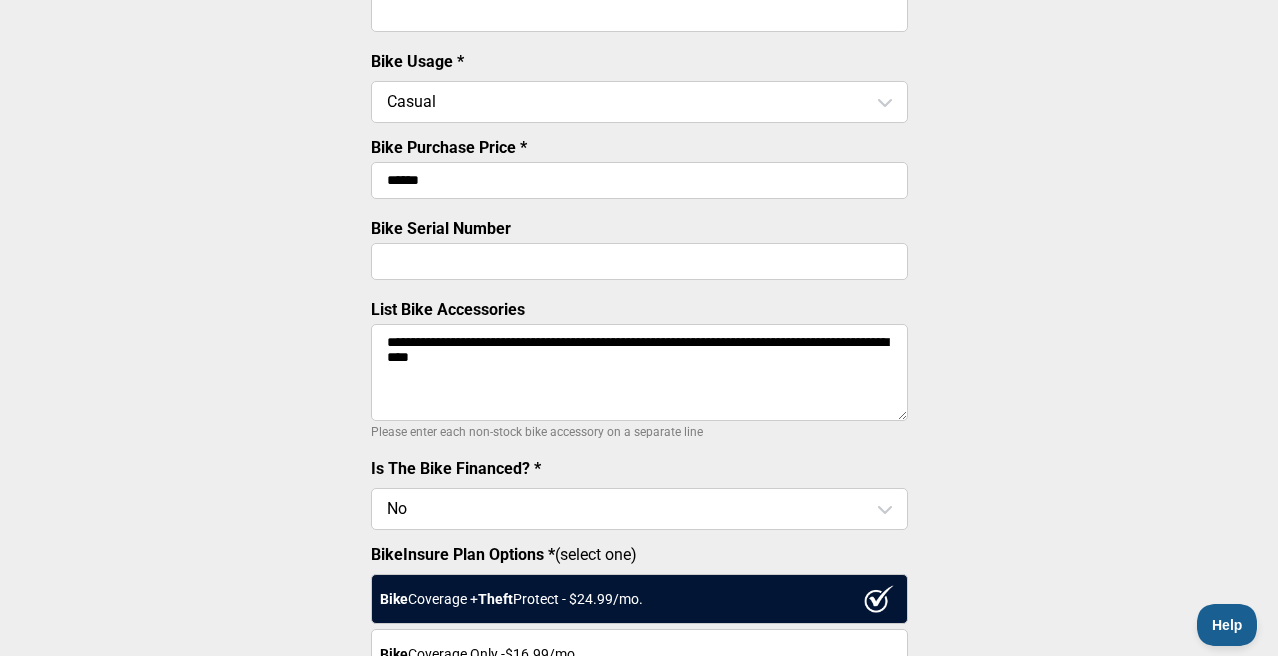 click on "**********" at bounding box center [639, 372] 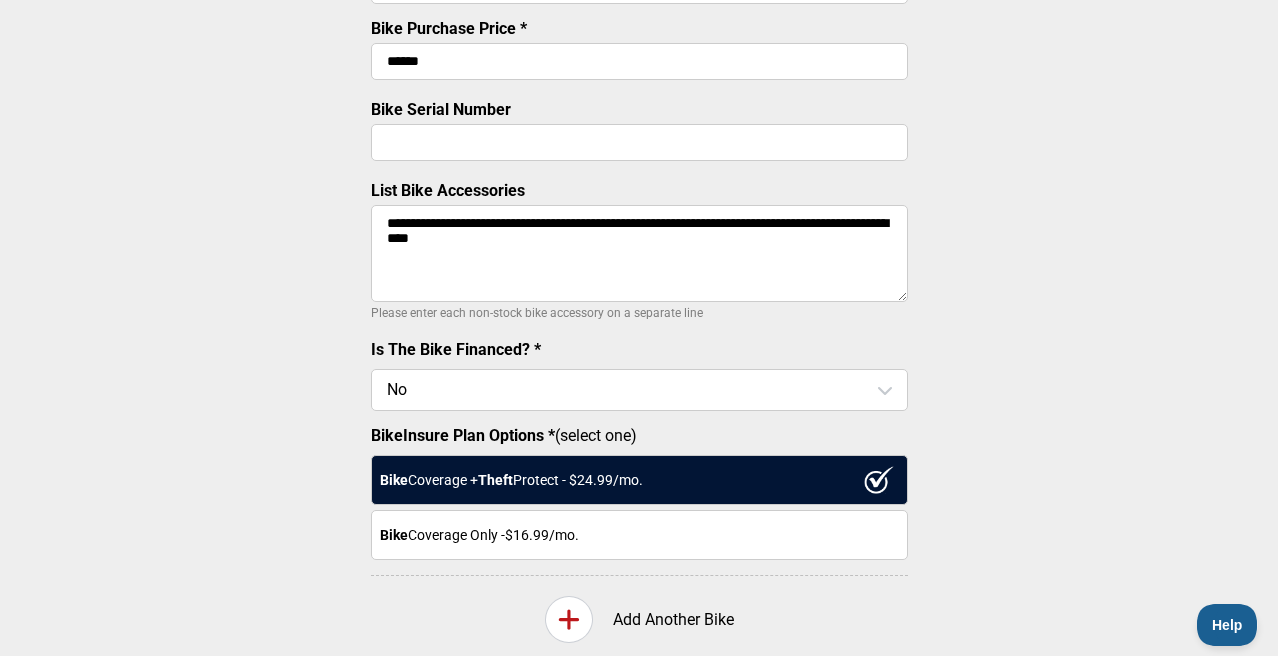 scroll, scrollTop: 817, scrollLeft: 0, axis: vertical 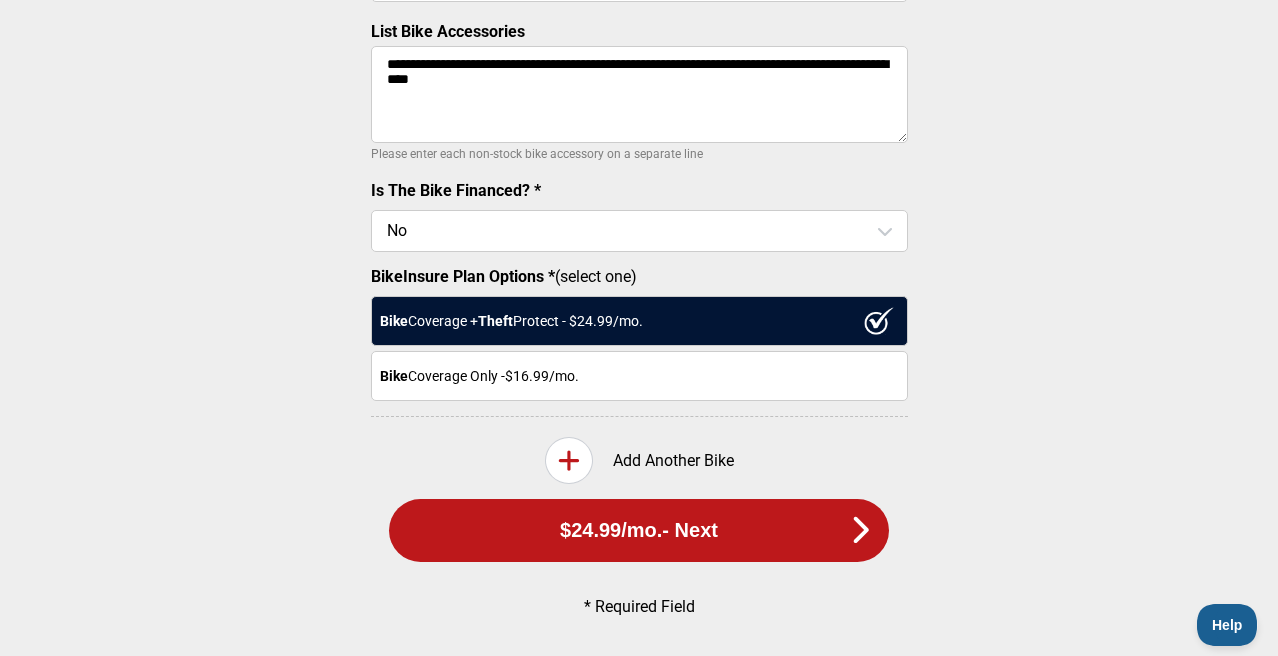 click on "$24.99 /mo.  - Next" at bounding box center (639, 530) 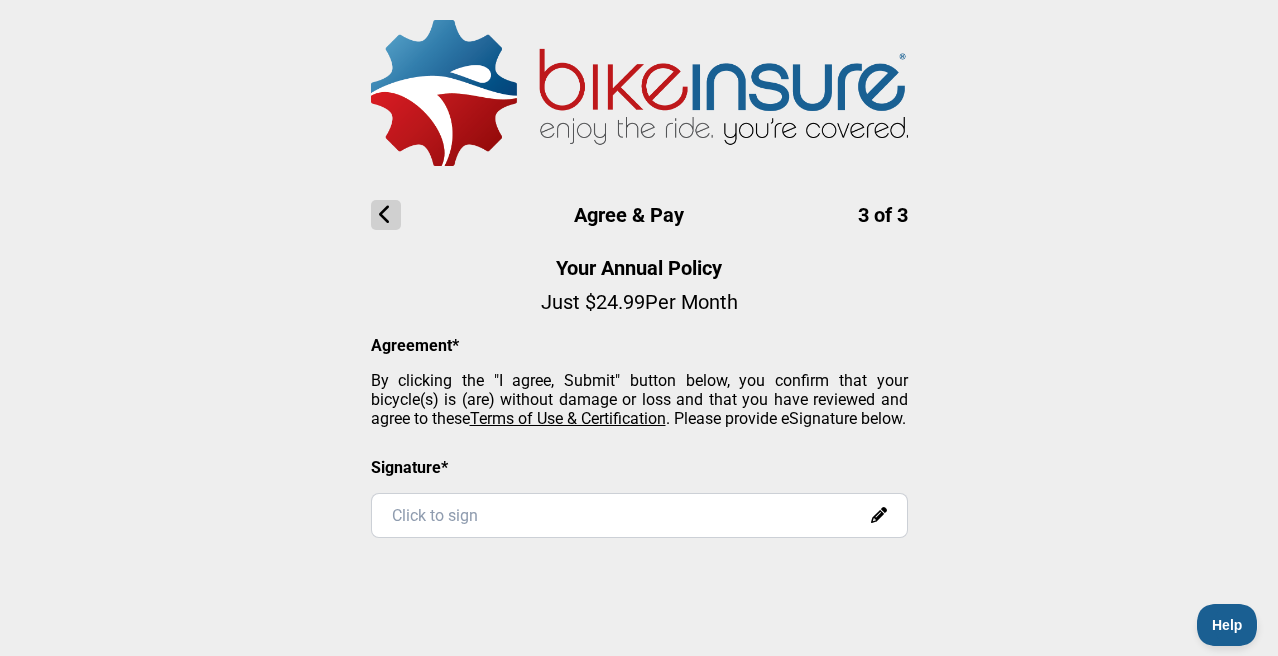scroll, scrollTop: 0, scrollLeft: 0, axis: both 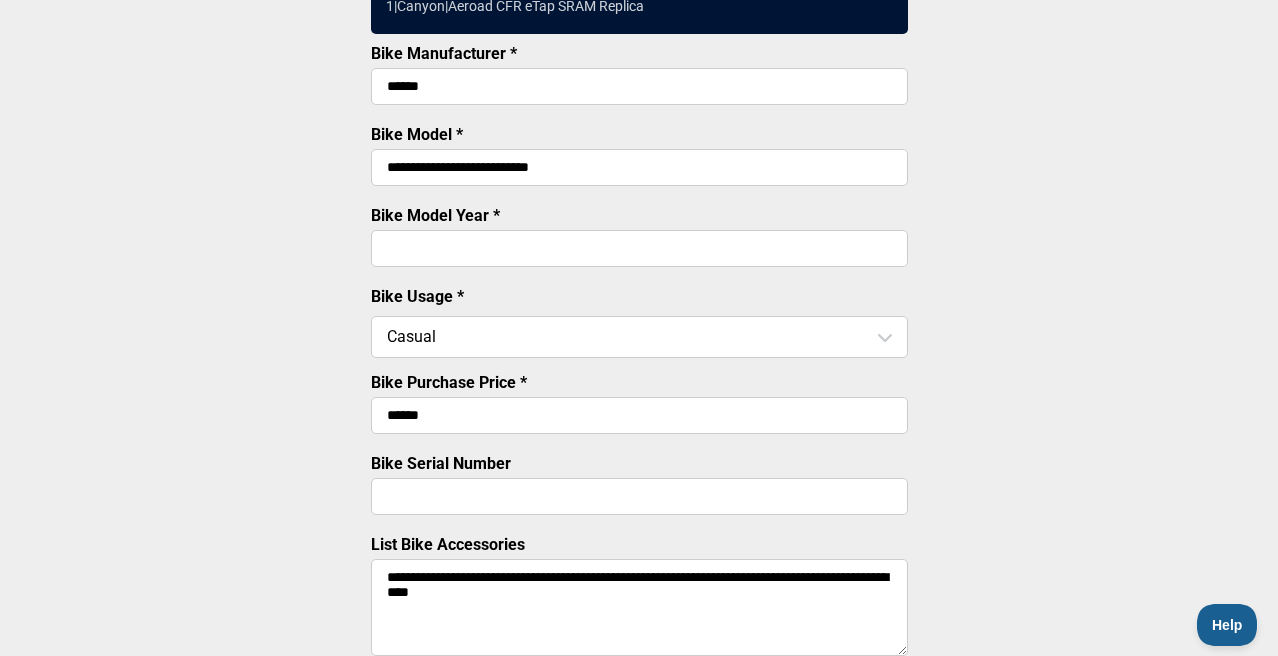 click on "**********" at bounding box center (639, 607) 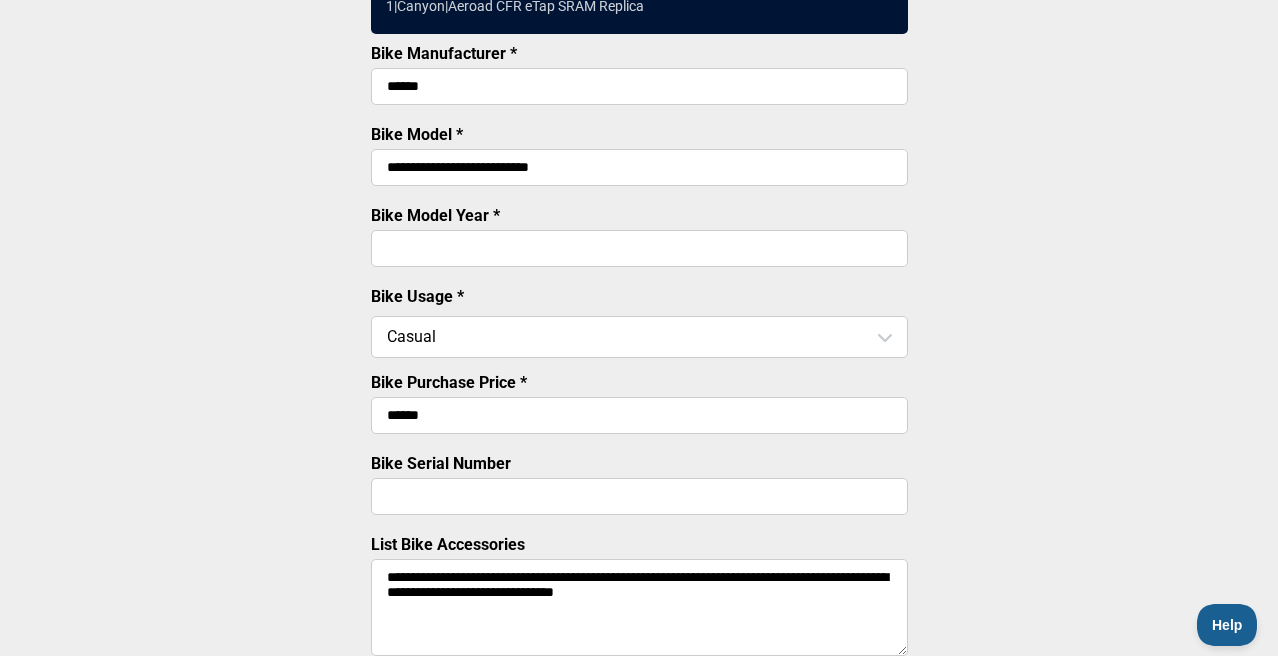 type on "**********" 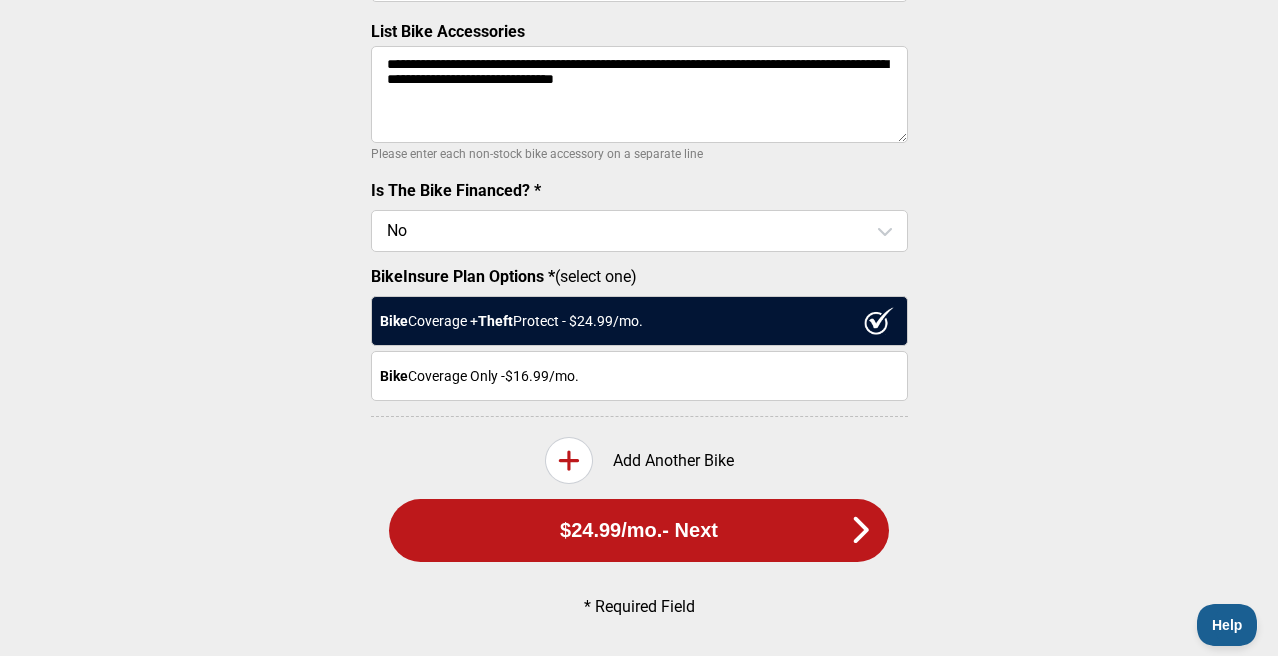scroll, scrollTop: 817, scrollLeft: 0, axis: vertical 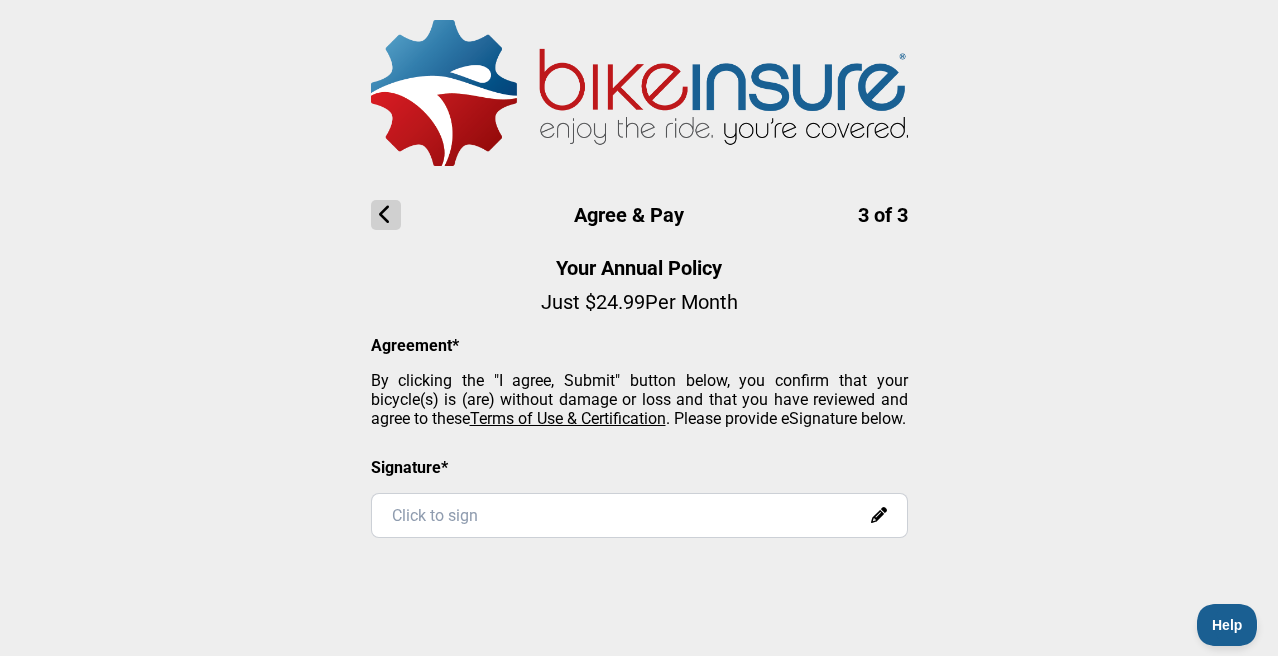 click on "Click to sign" at bounding box center (639, 515) 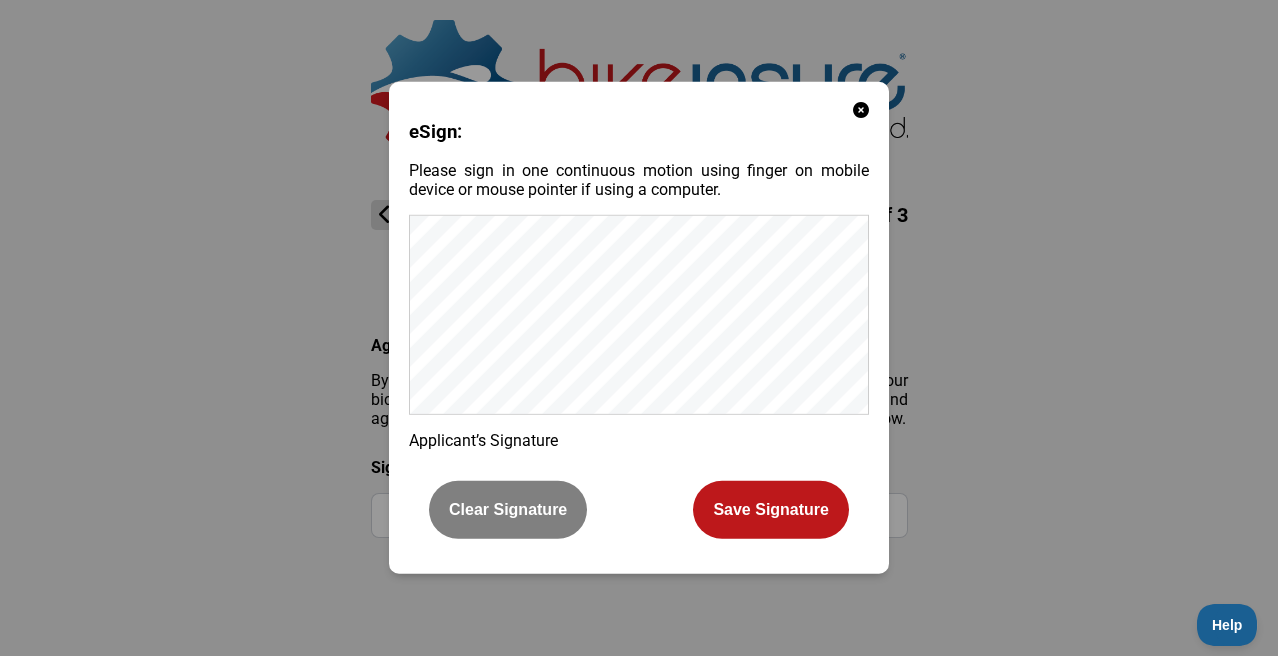 click on "Save Signature" at bounding box center [771, 510] 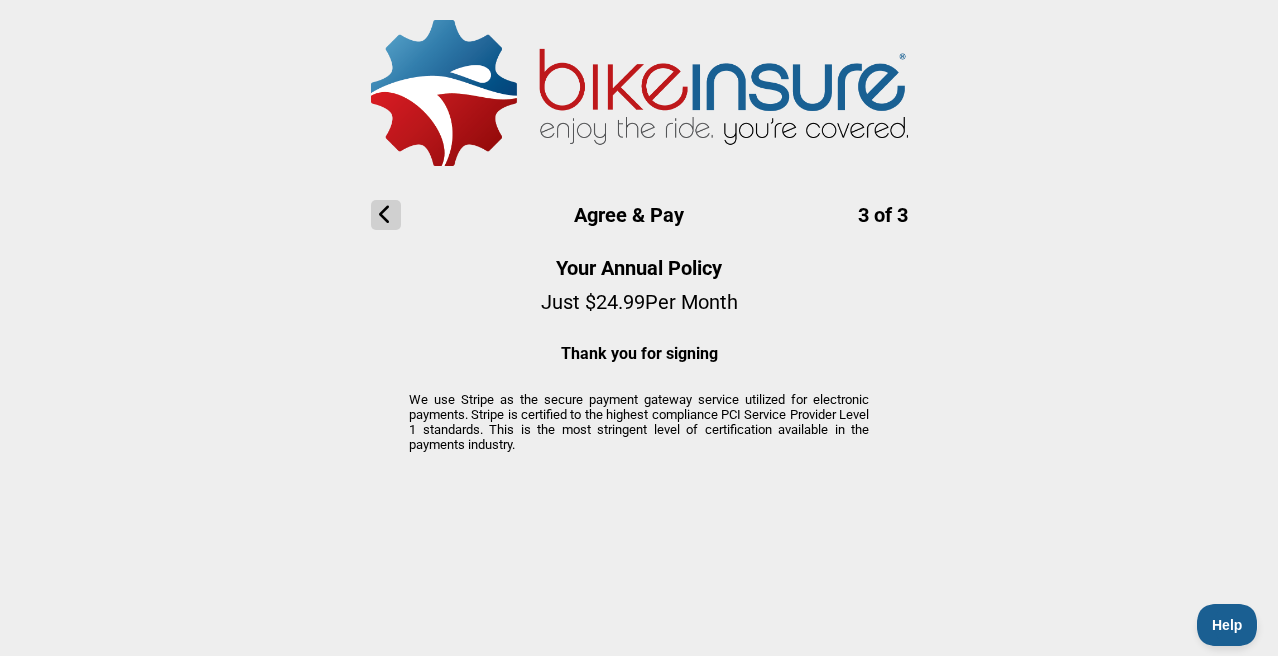 scroll, scrollTop: 143, scrollLeft: 0, axis: vertical 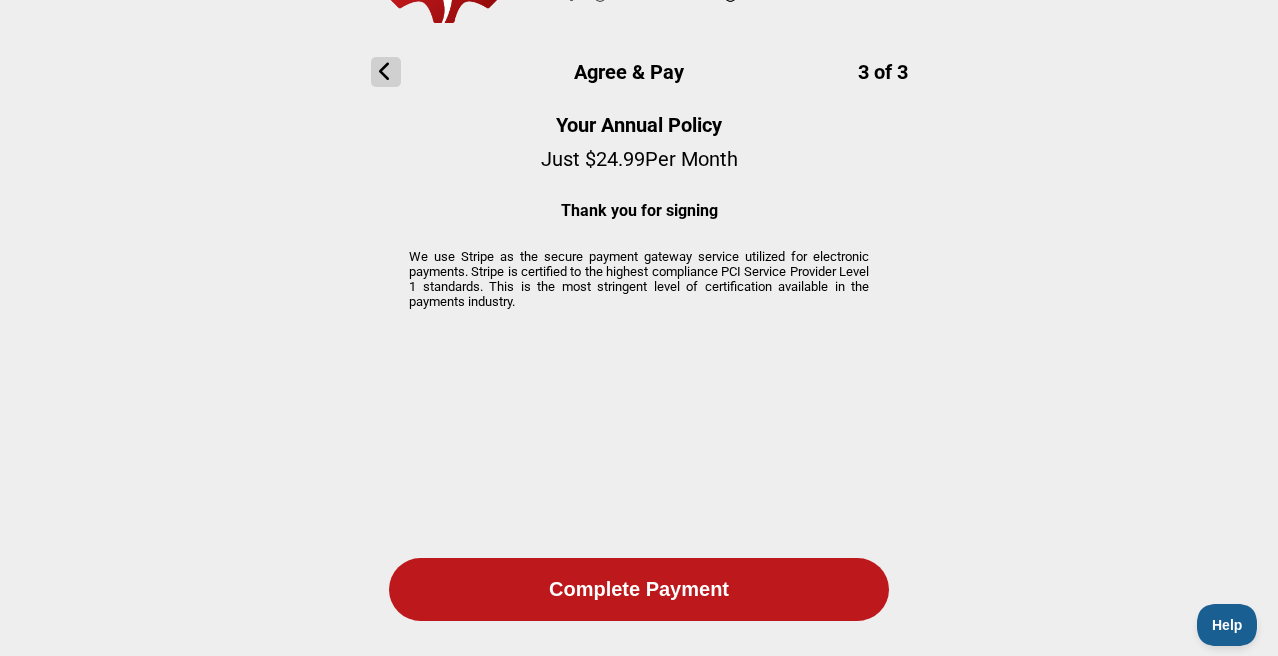 click on "Complete Payment" 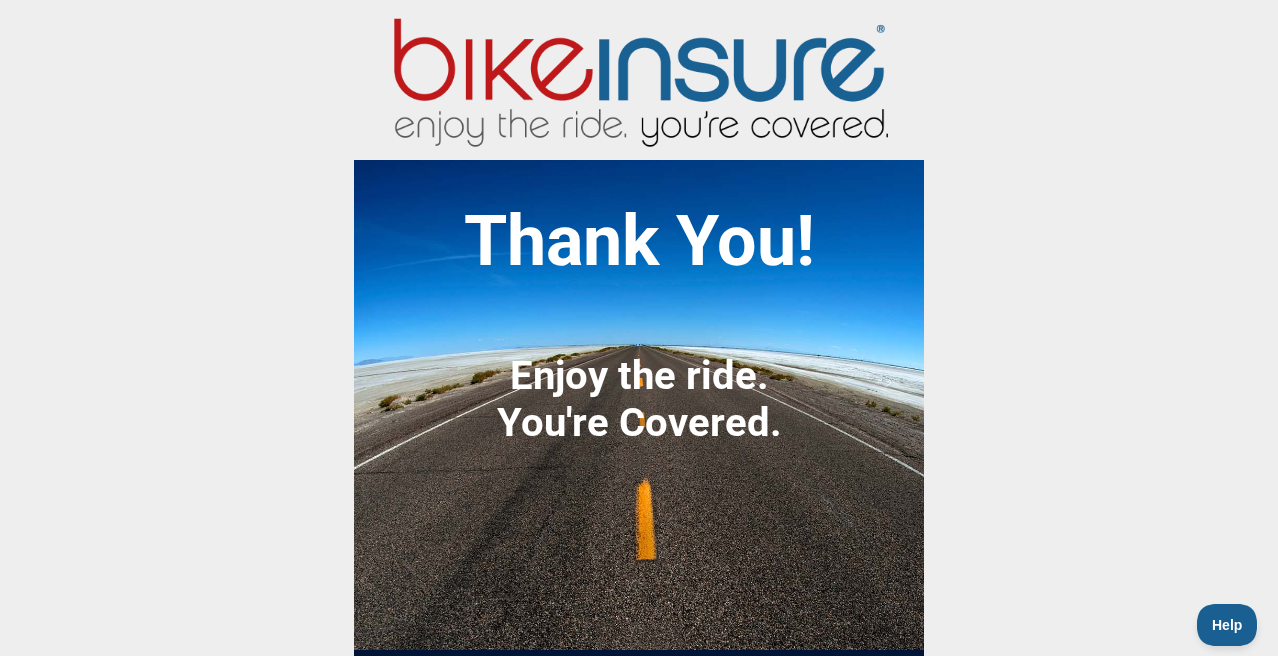 scroll, scrollTop: 235, scrollLeft: 0, axis: vertical 